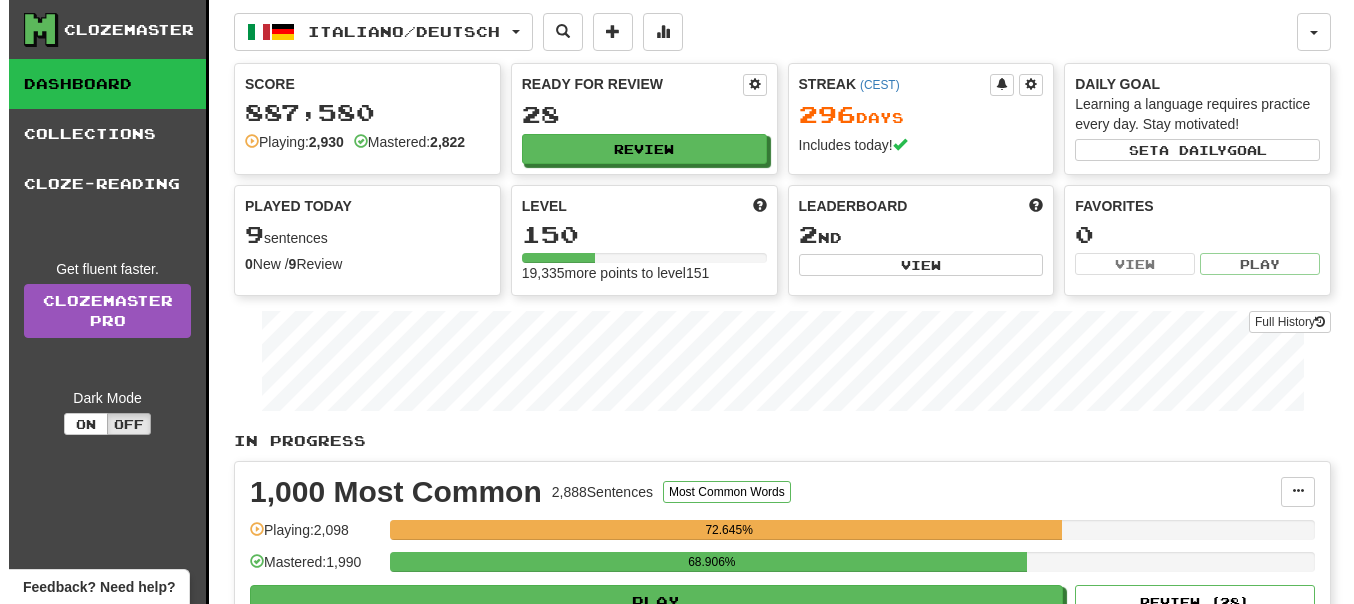 scroll, scrollTop: 0, scrollLeft: 0, axis: both 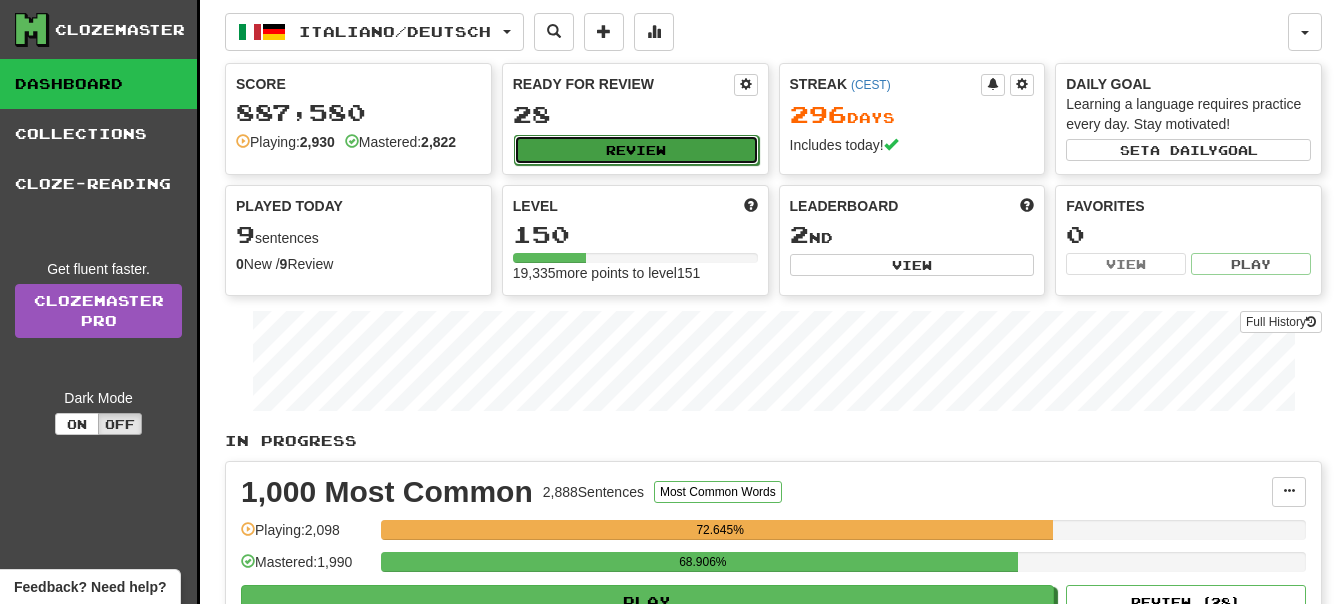 click on "Review" at bounding box center [636, 150] 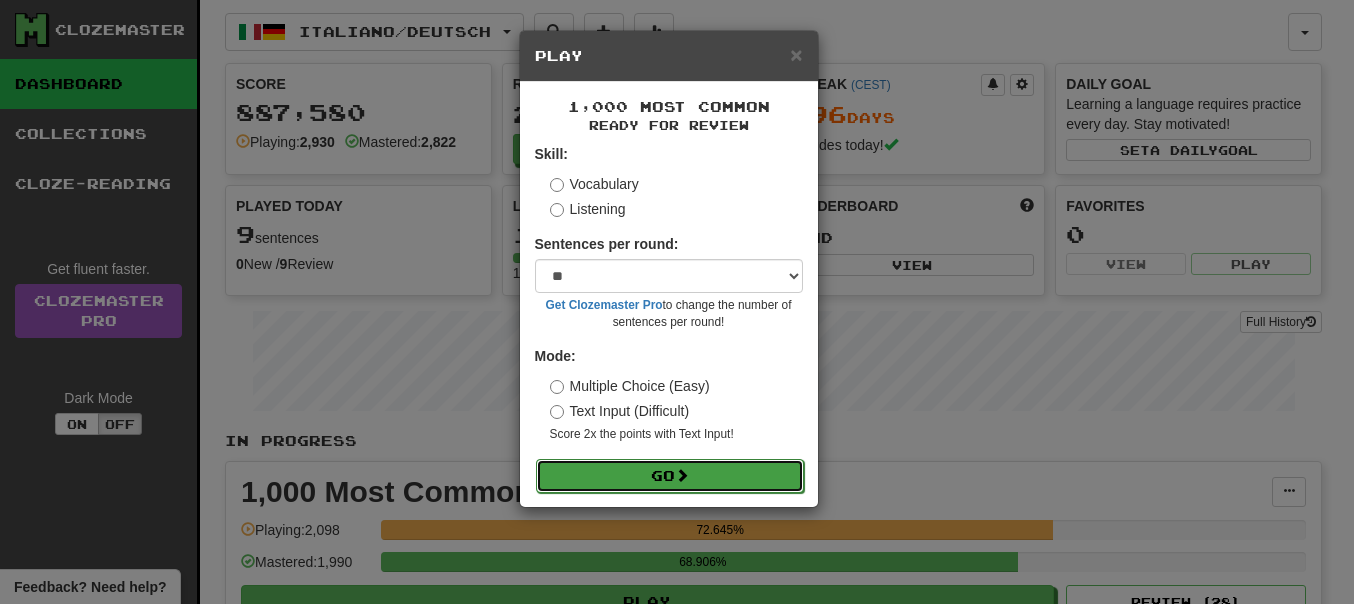click on "Go" at bounding box center (670, 476) 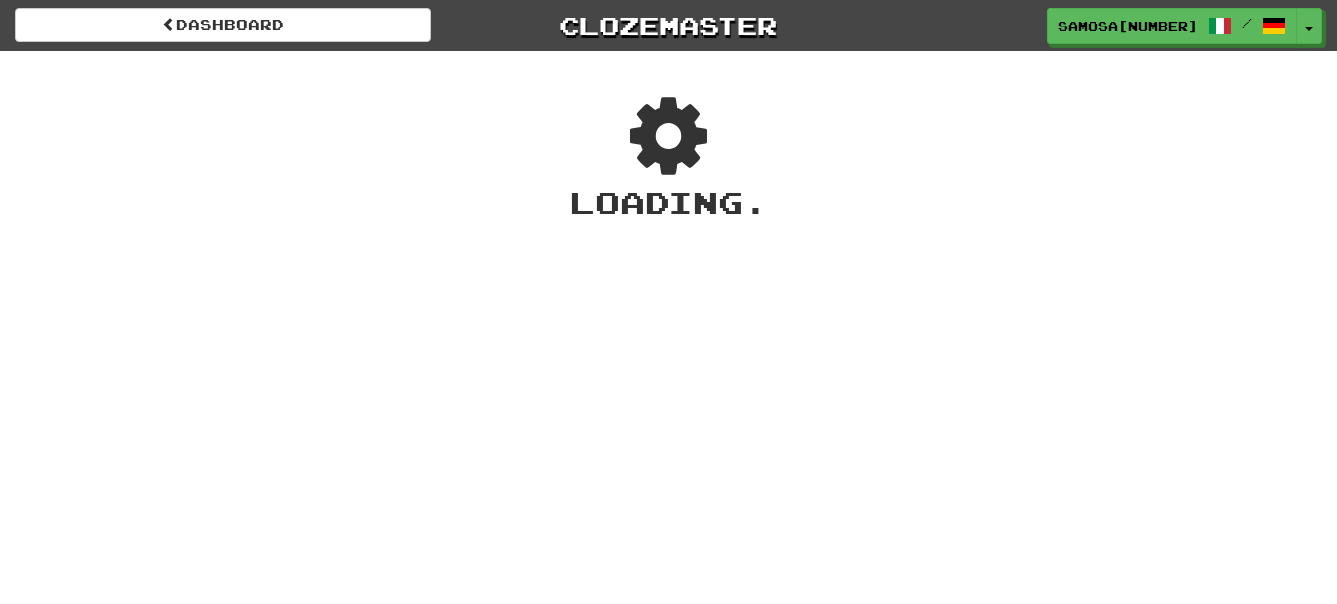 scroll, scrollTop: 0, scrollLeft: 0, axis: both 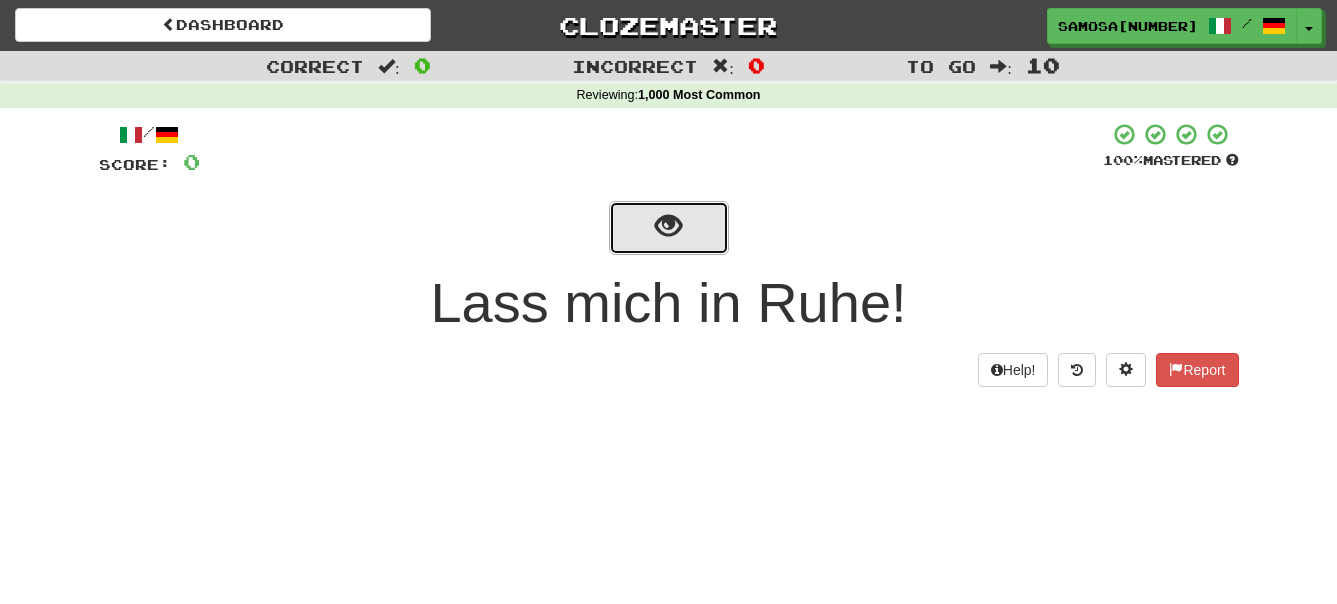 click at bounding box center (668, 226) 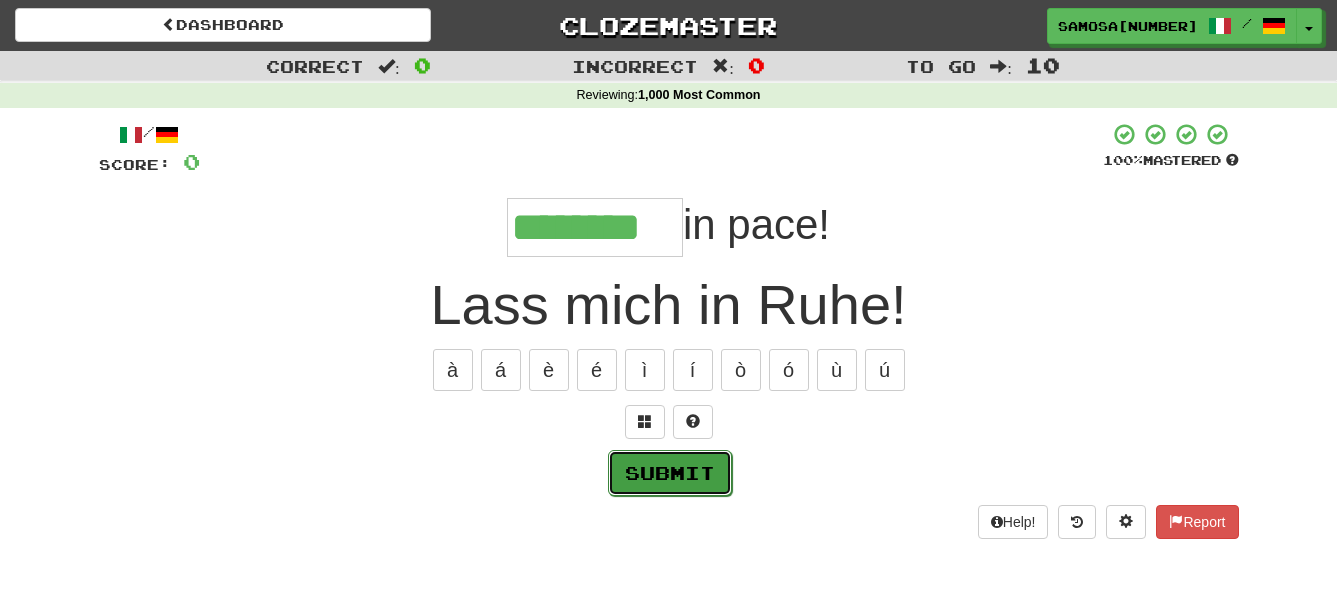 click on "Submit" at bounding box center [670, 473] 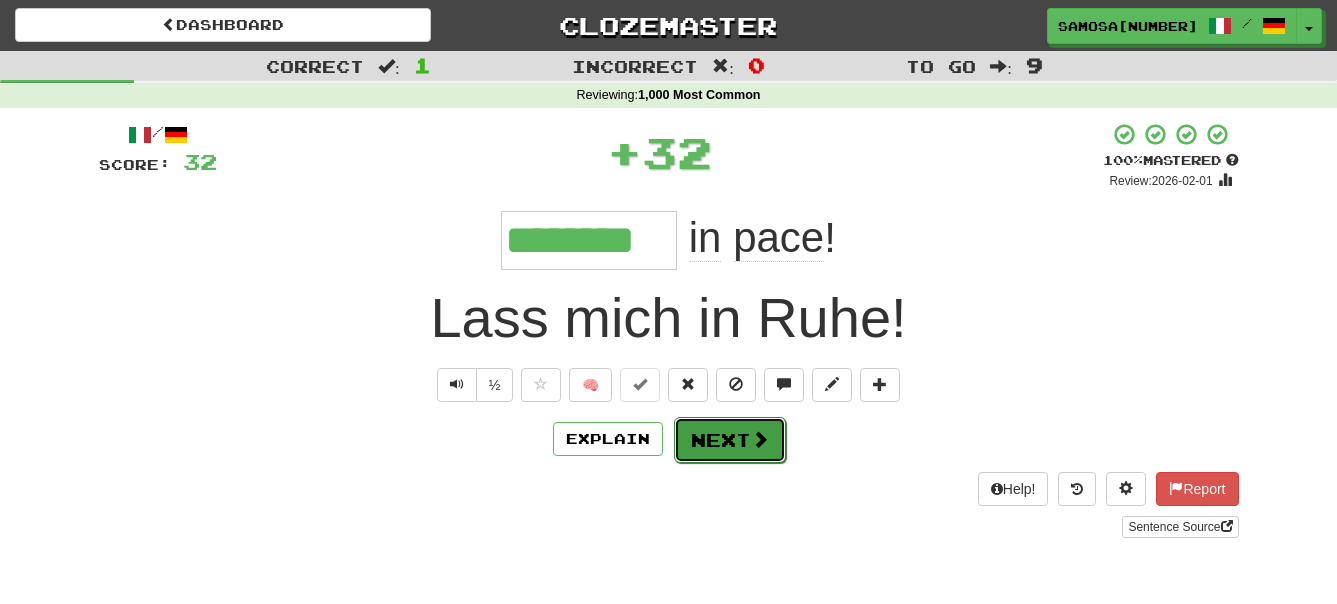 click on "Next" at bounding box center [730, 440] 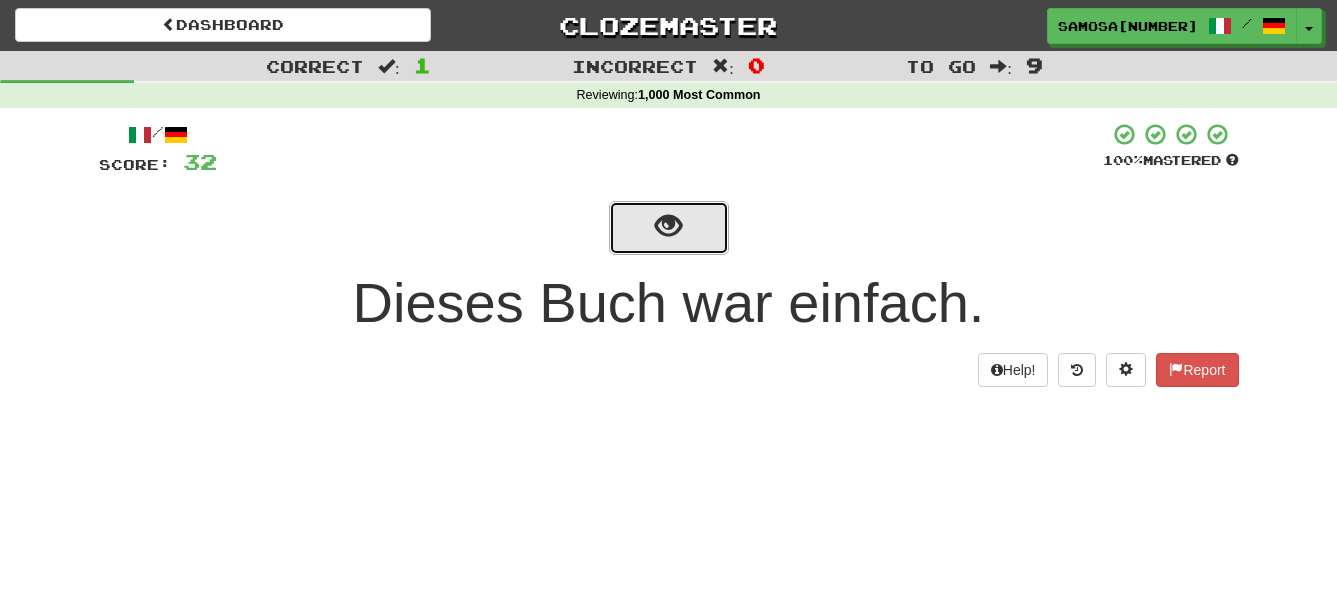 click at bounding box center [668, 226] 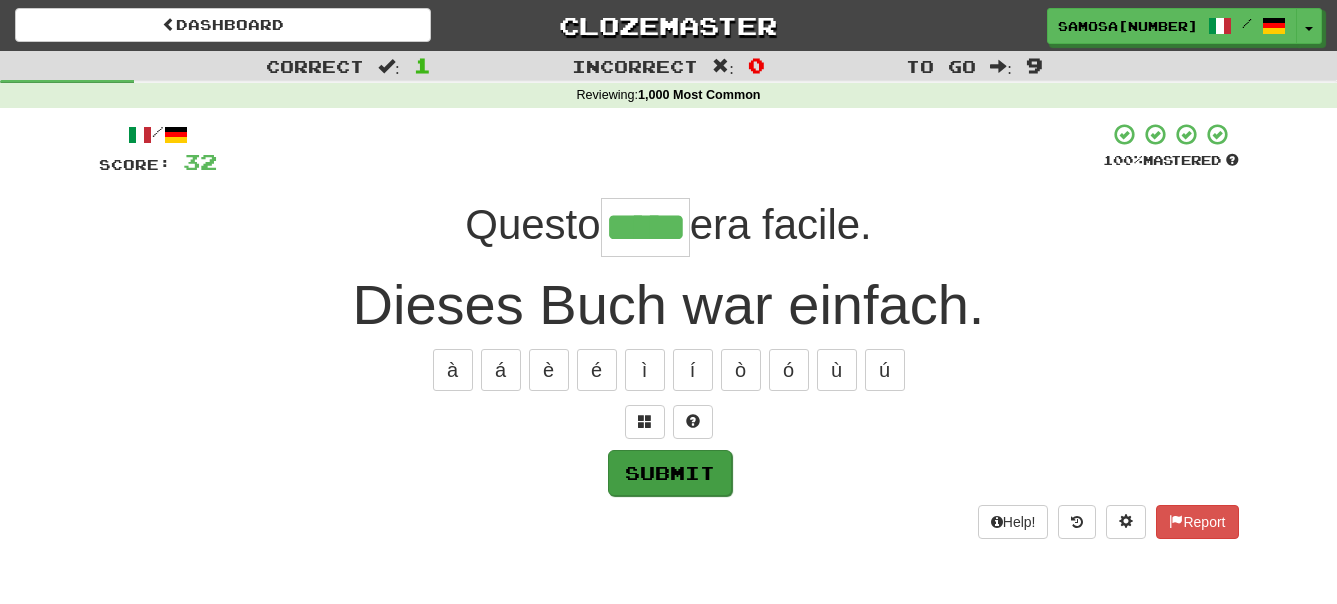 type on "*****" 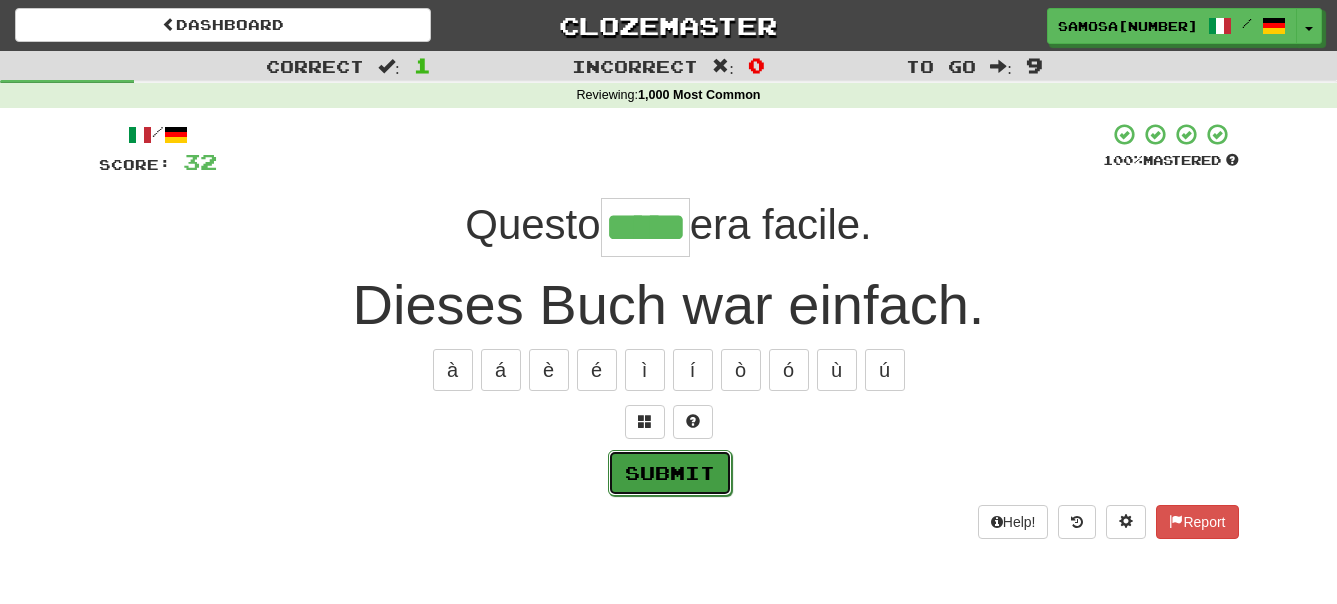click on "Submit" at bounding box center [670, 473] 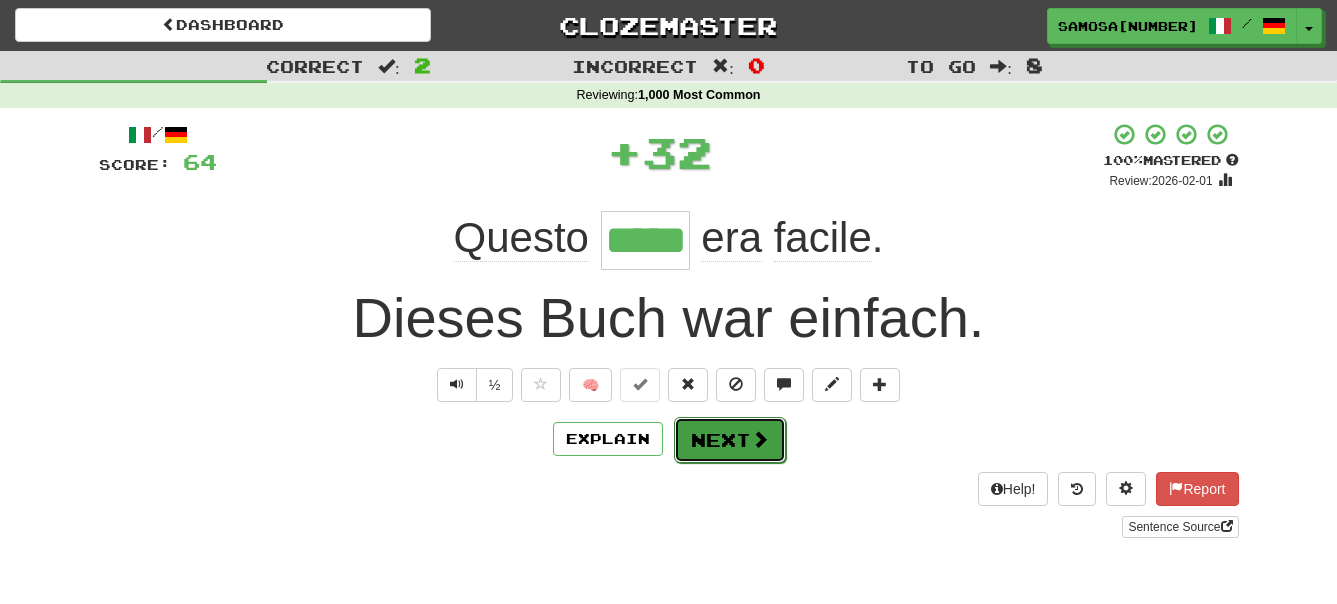 click on "Next" at bounding box center [730, 440] 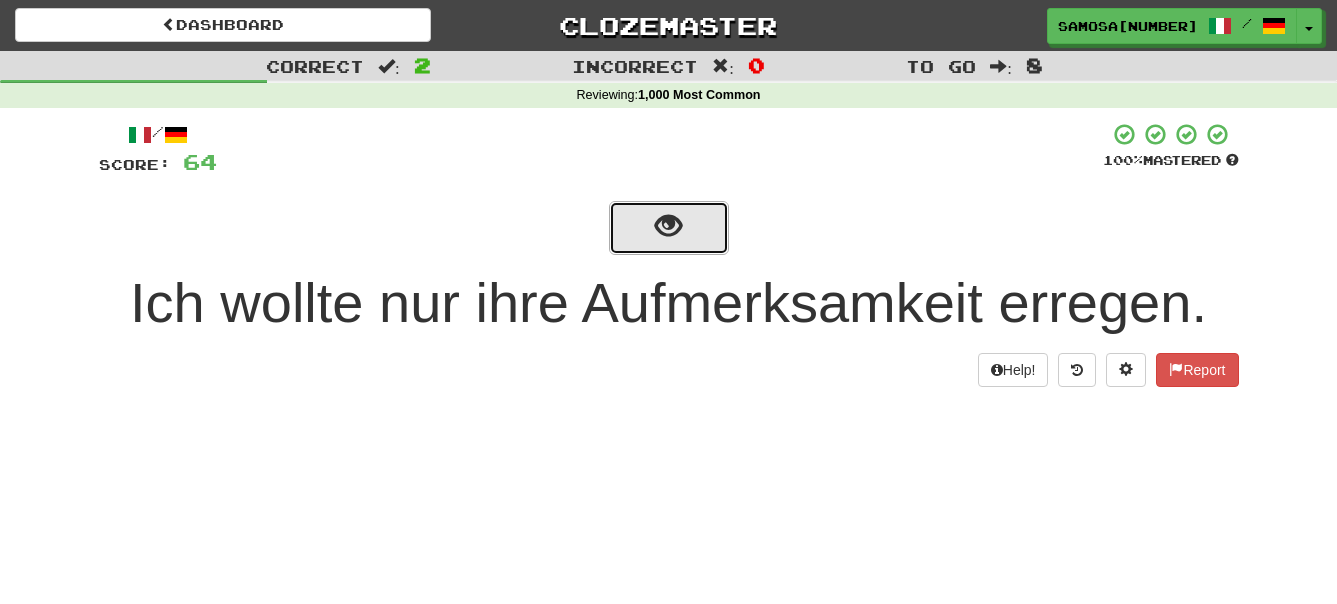 click at bounding box center [669, 228] 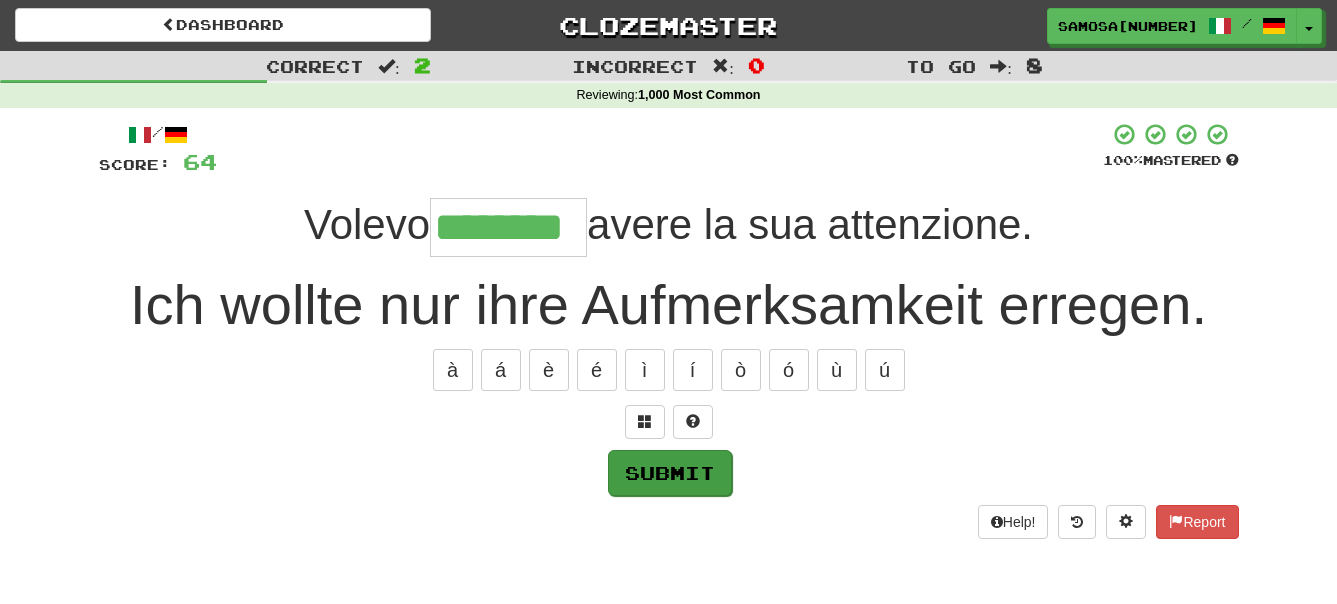 type on "********" 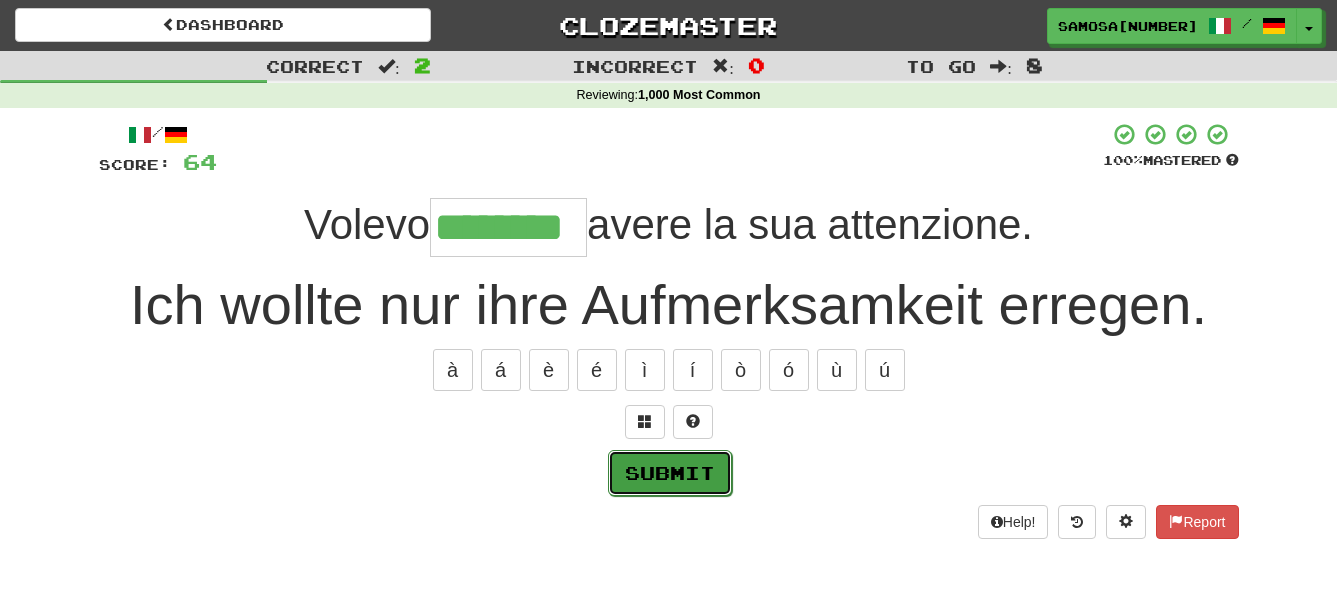 click on "Submit" at bounding box center (670, 473) 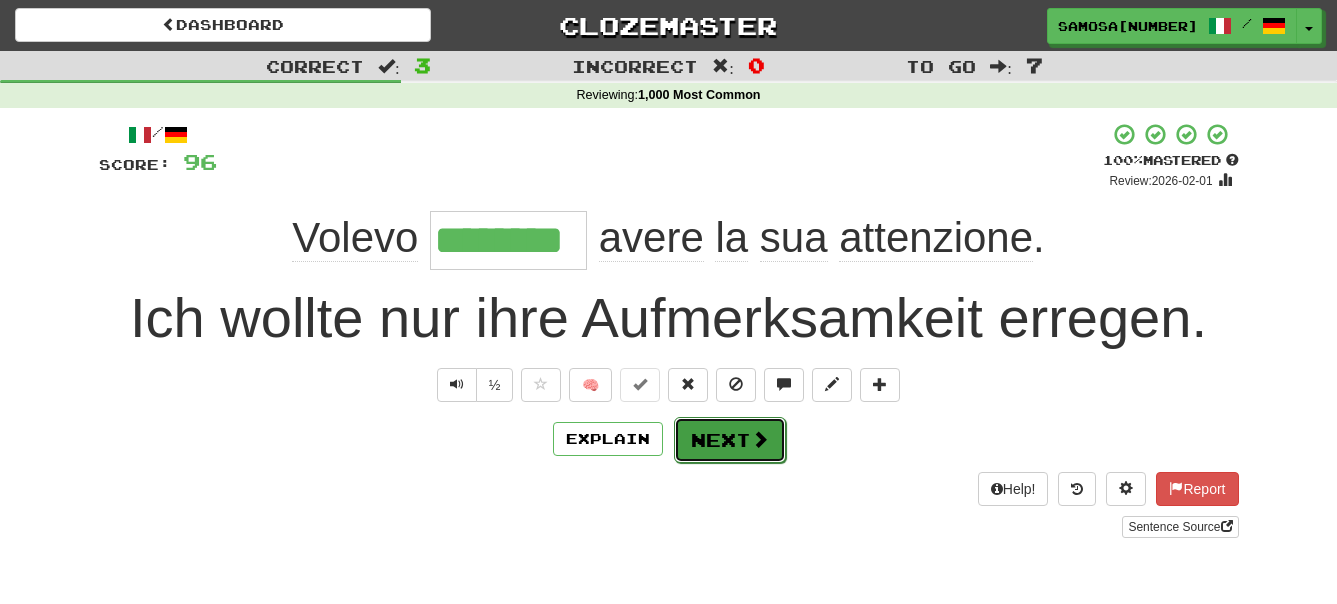 click on "Next" at bounding box center [730, 440] 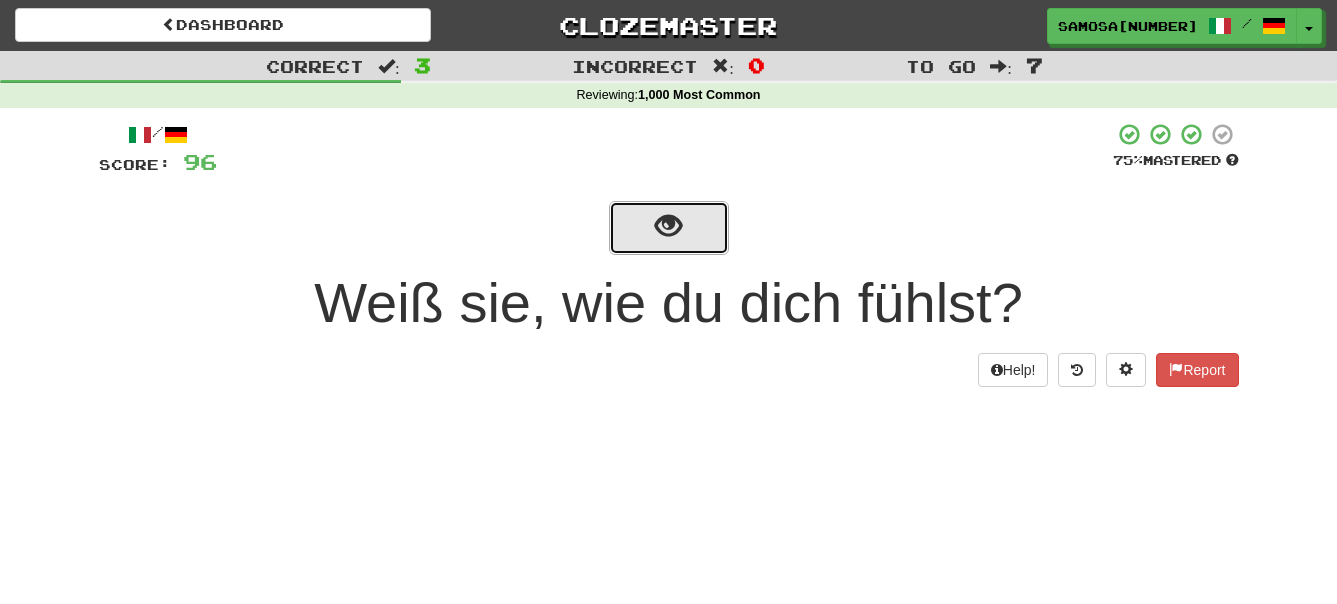 click at bounding box center [669, 228] 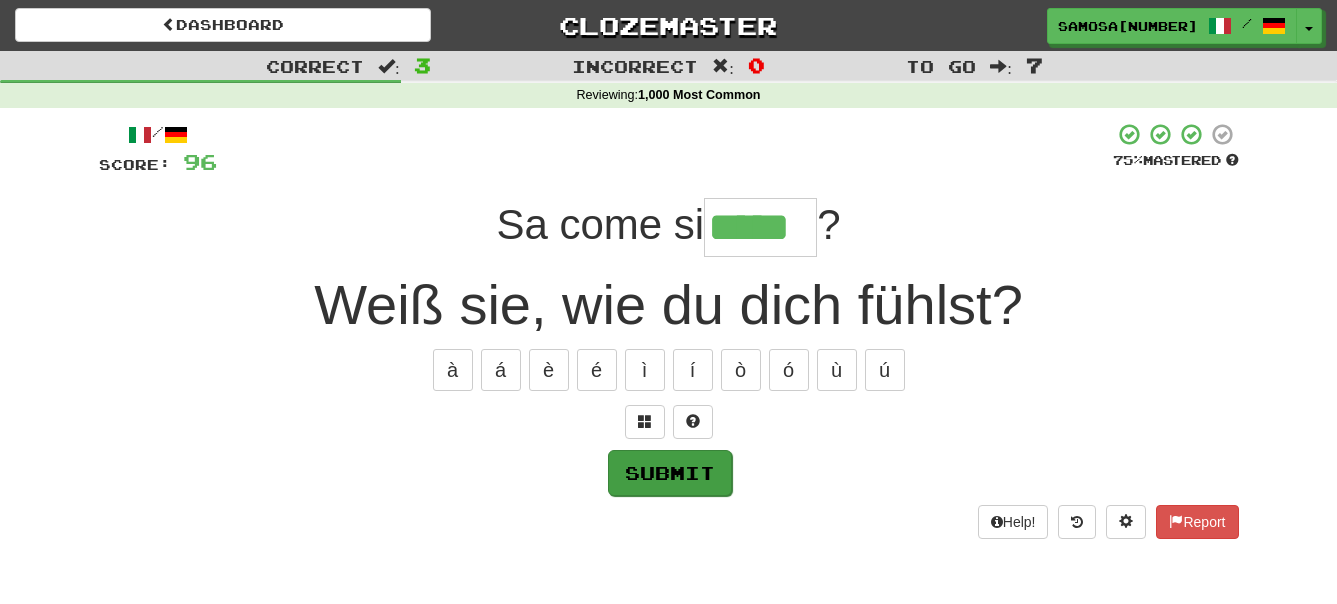 type on "*****" 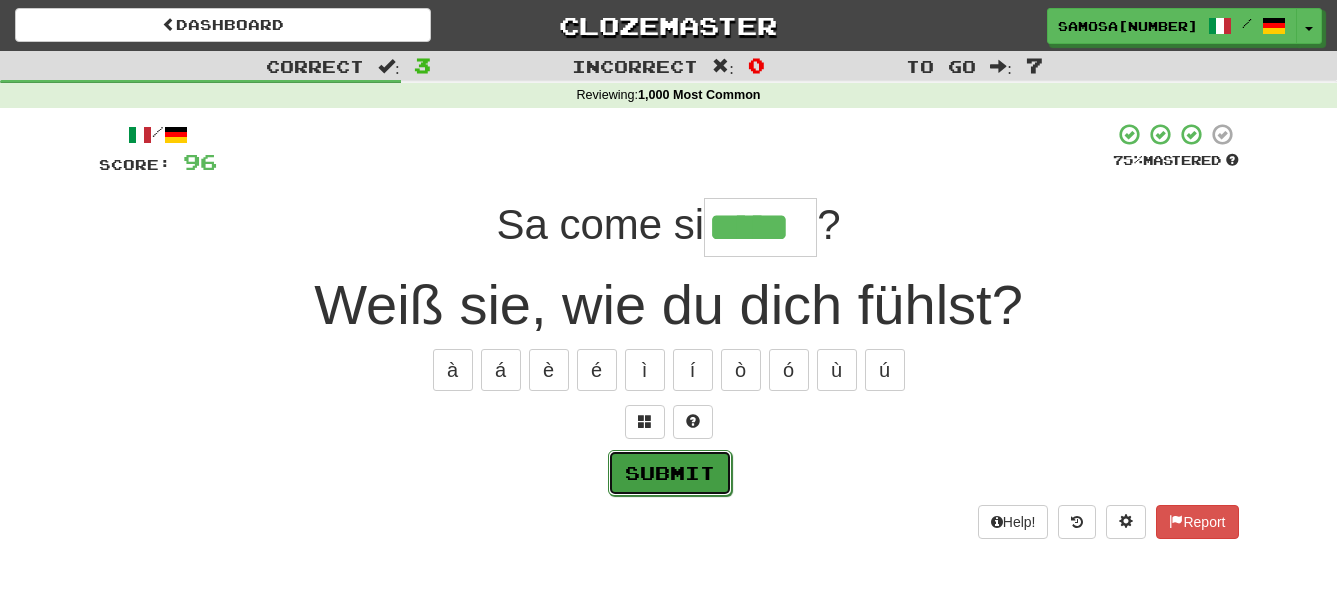 click on "Submit" at bounding box center (670, 473) 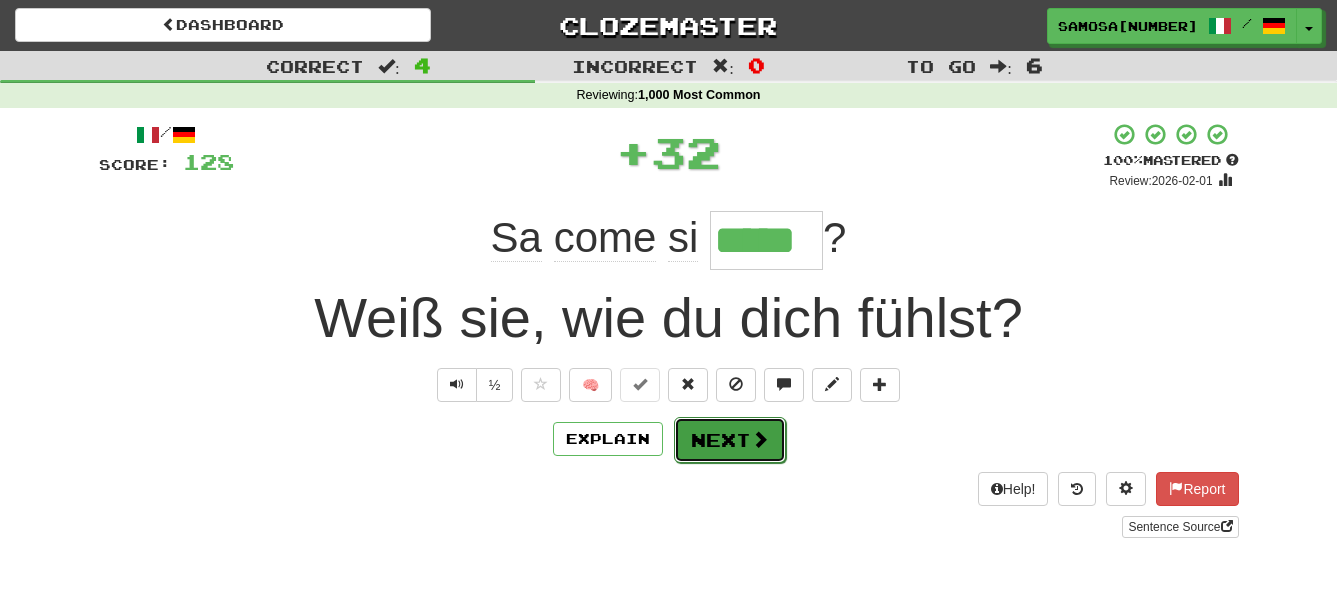 click on "Next" at bounding box center [730, 440] 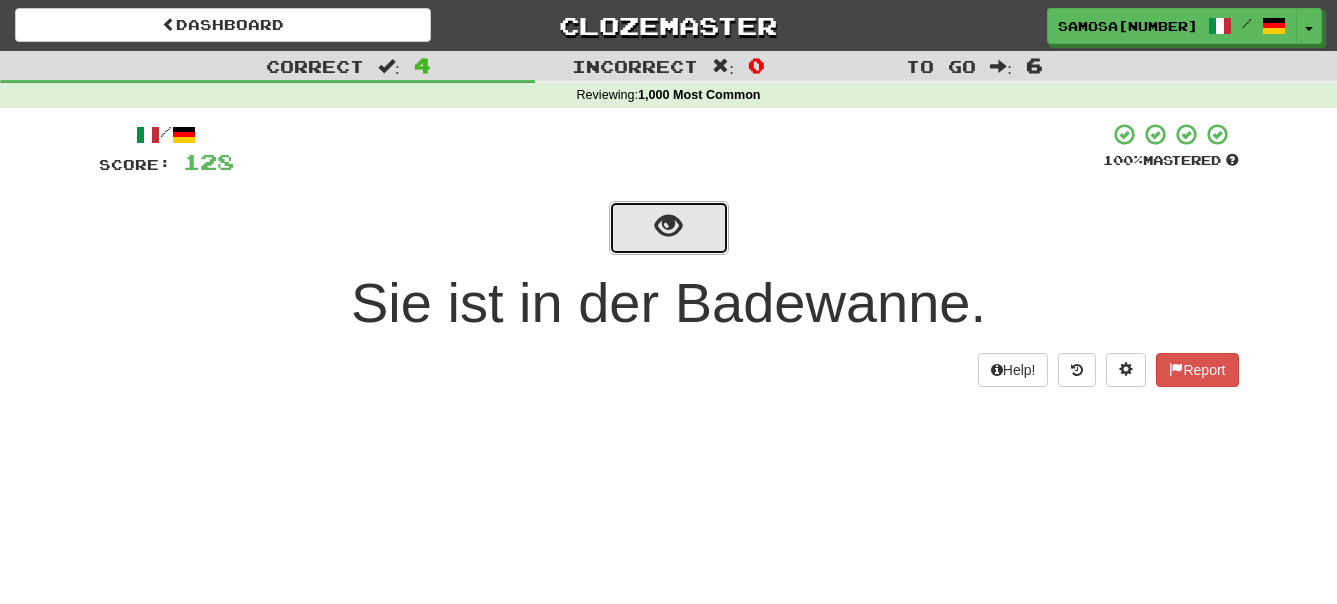 click at bounding box center [668, 226] 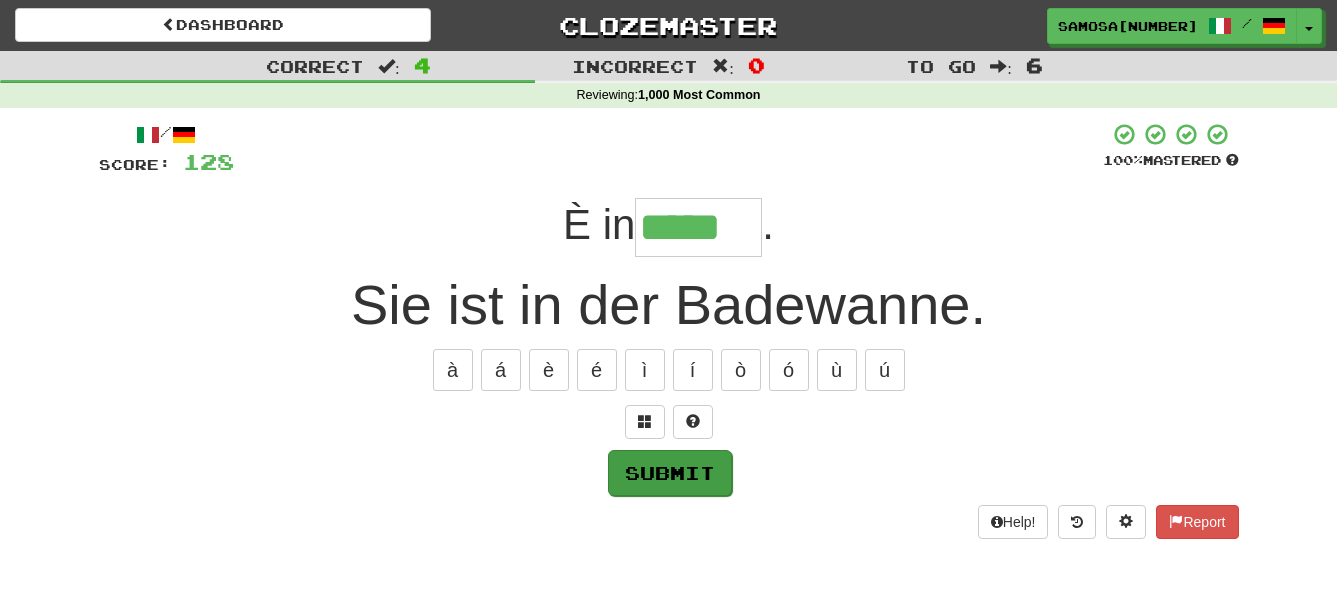 type on "*****" 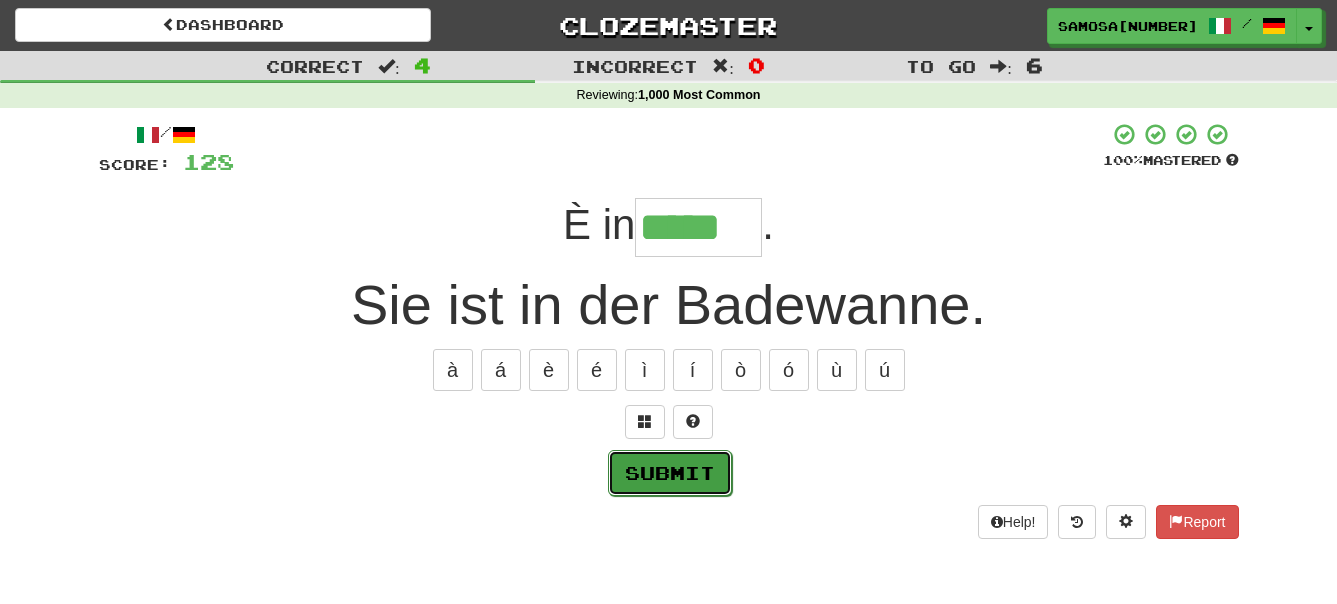 click on "Submit" at bounding box center [670, 473] 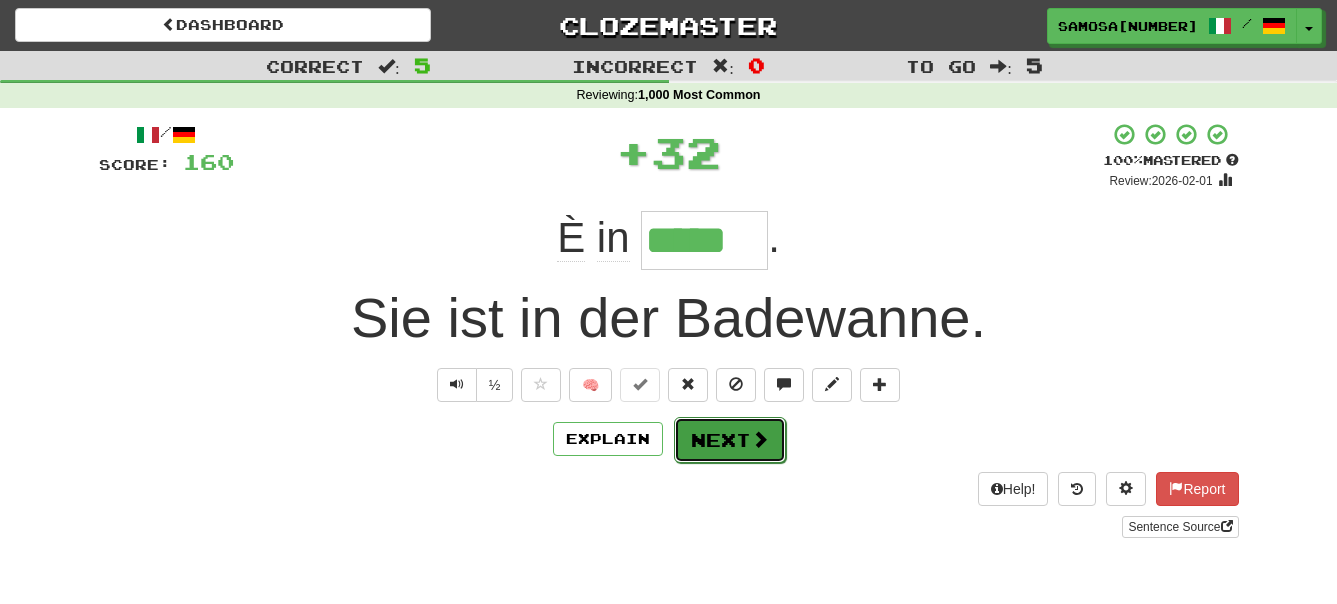 click on "Next" at bounding box center (730, 440) 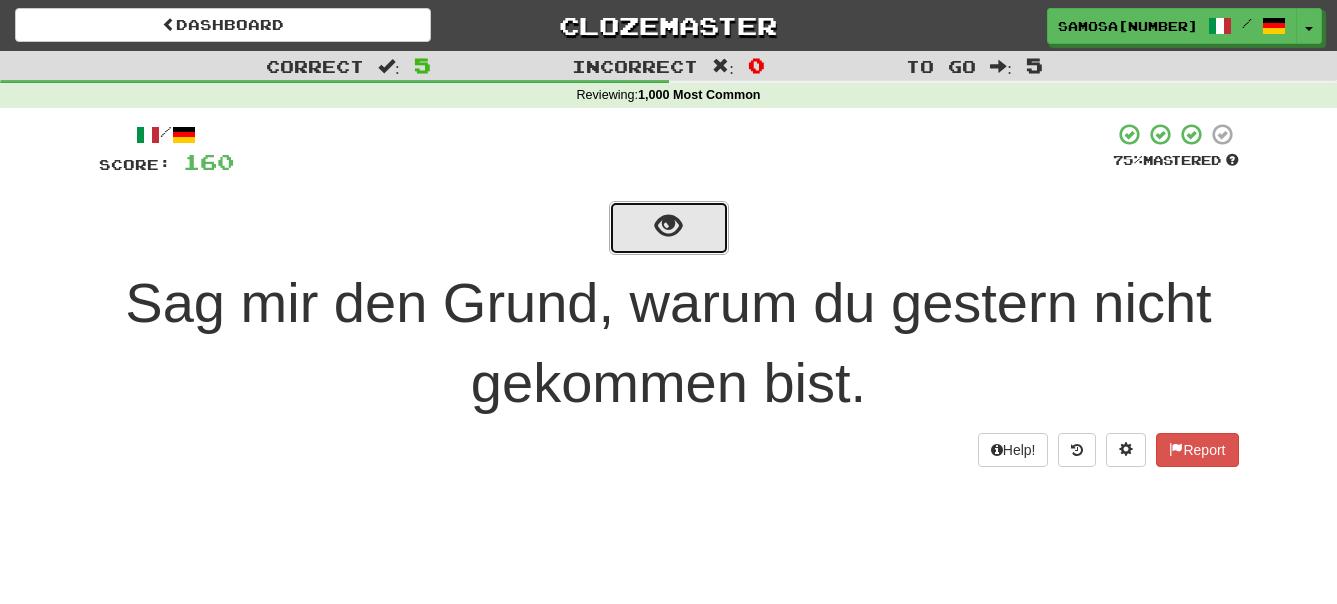 click at bounding box center (669, 228) 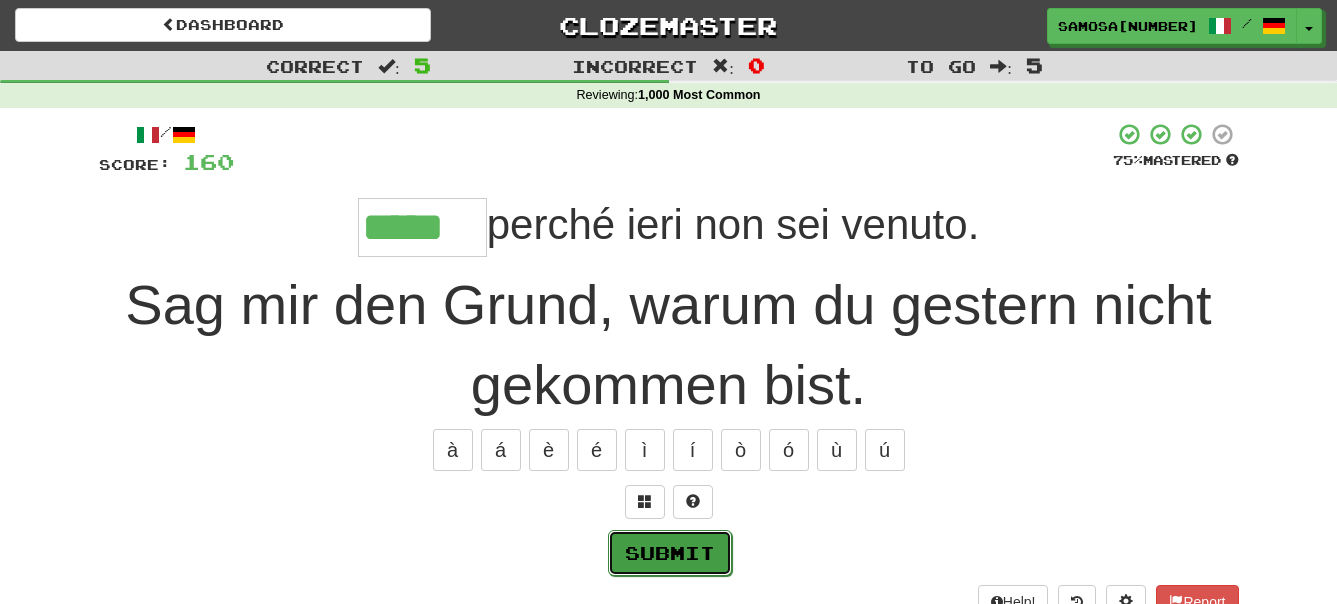 click on "Submit" at bounding box center (670, 553) 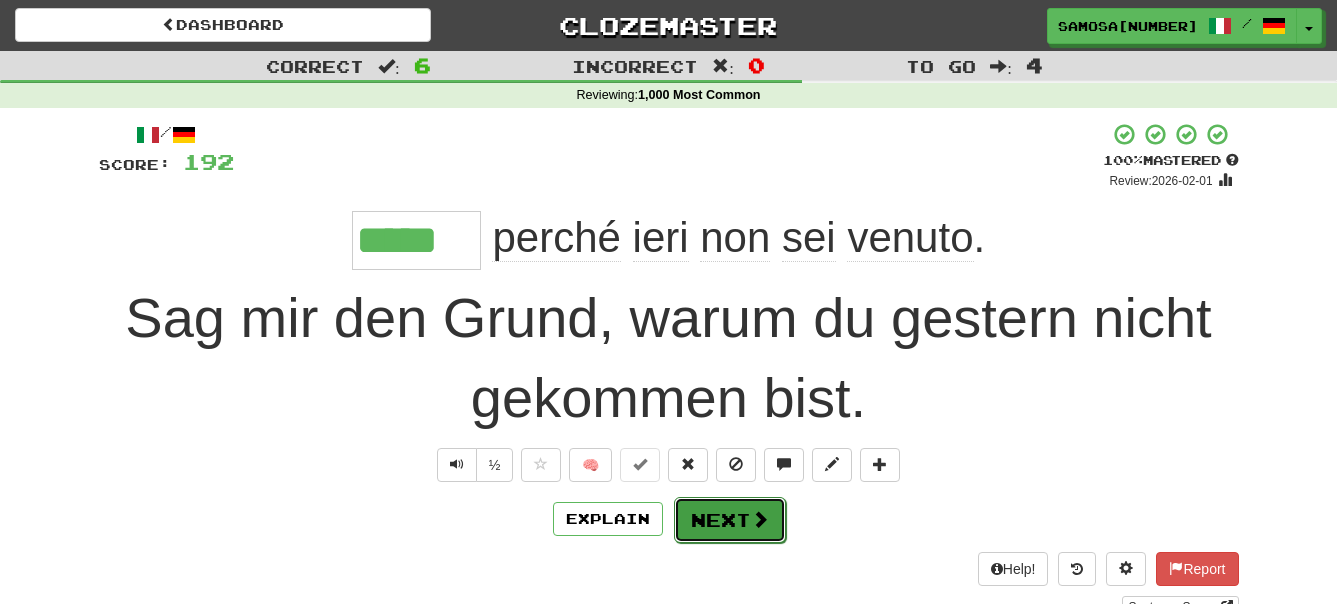click on "Next" at bounding box center [730, 520] 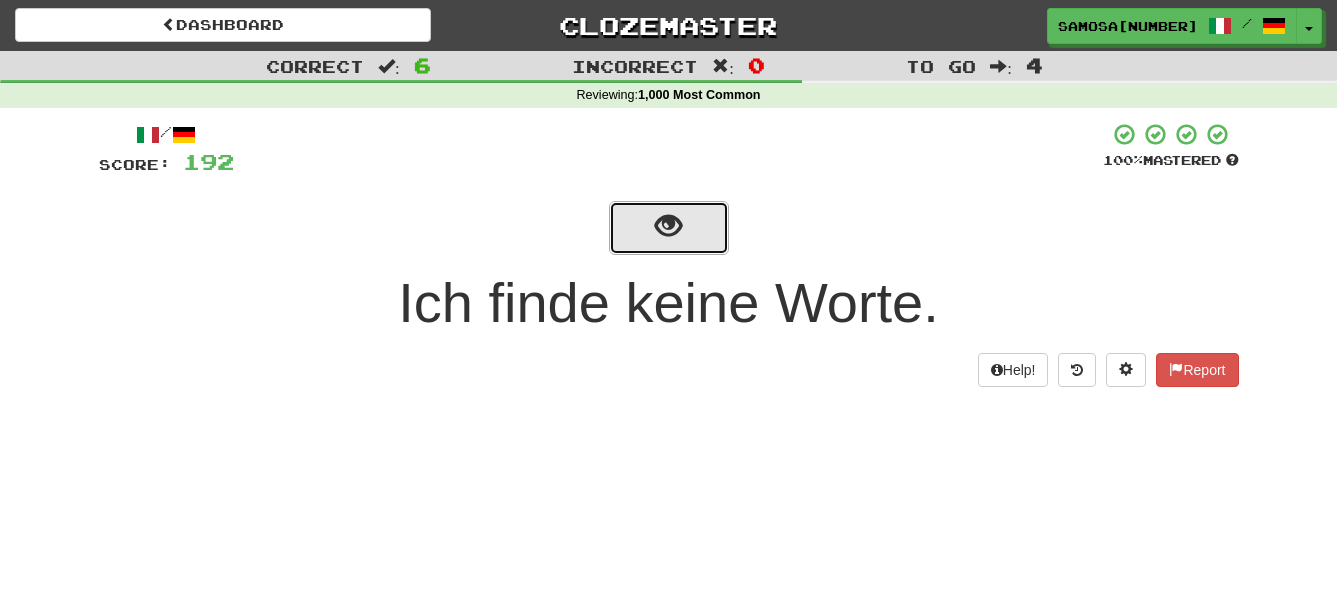 click at bounding box center [668, 226] 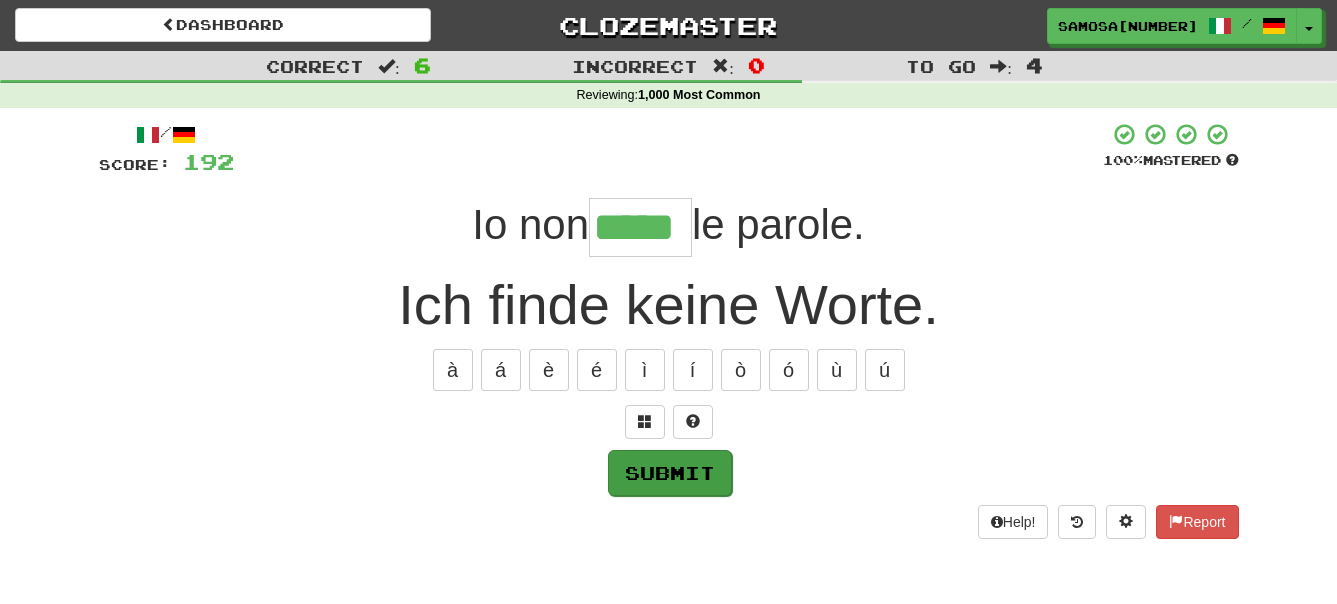 type on "*****" 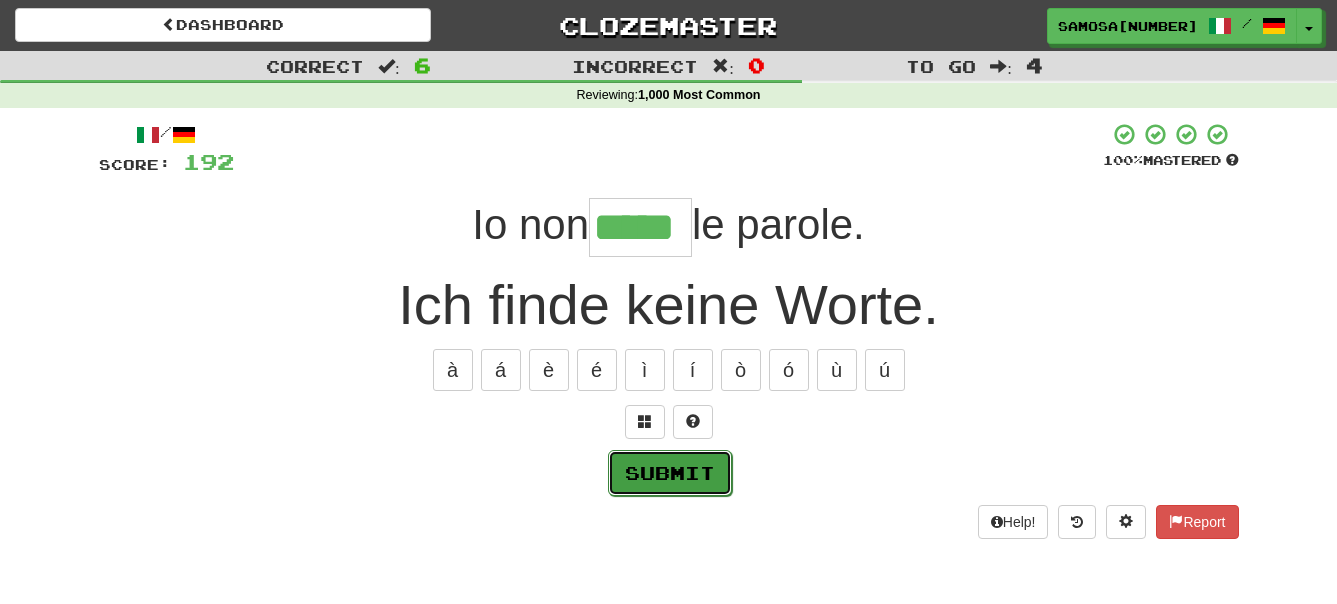 click on "Submit" at bounding box center (670, 473) 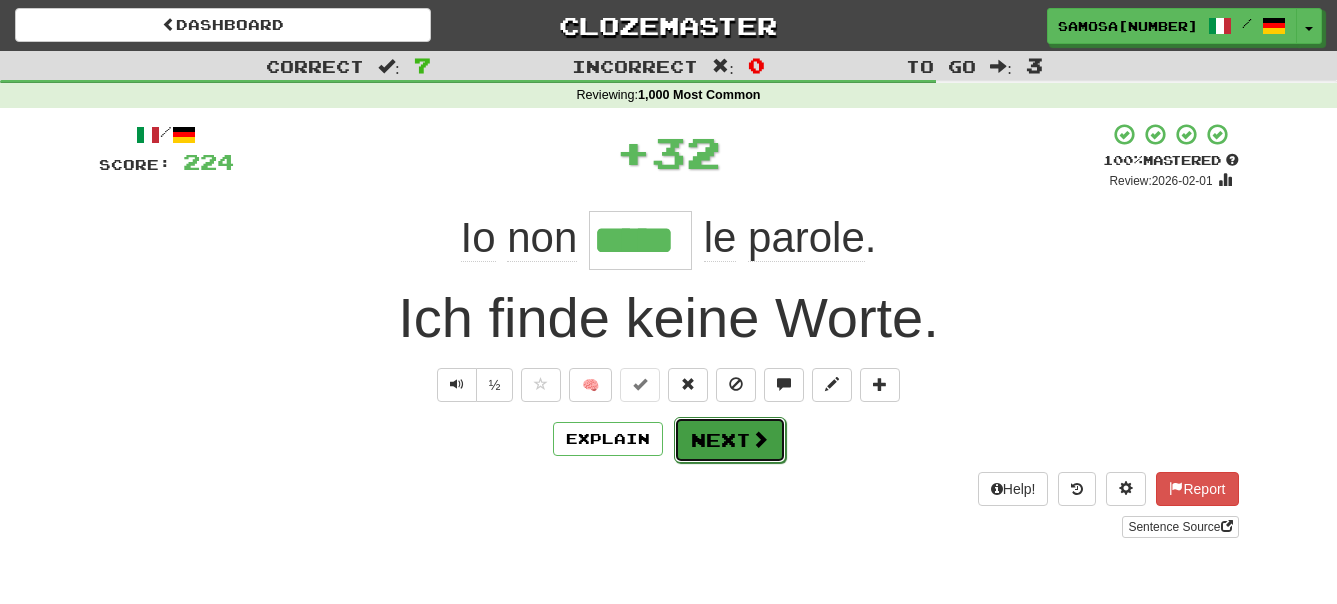 click on "Next" at bounding box center [730, 440] 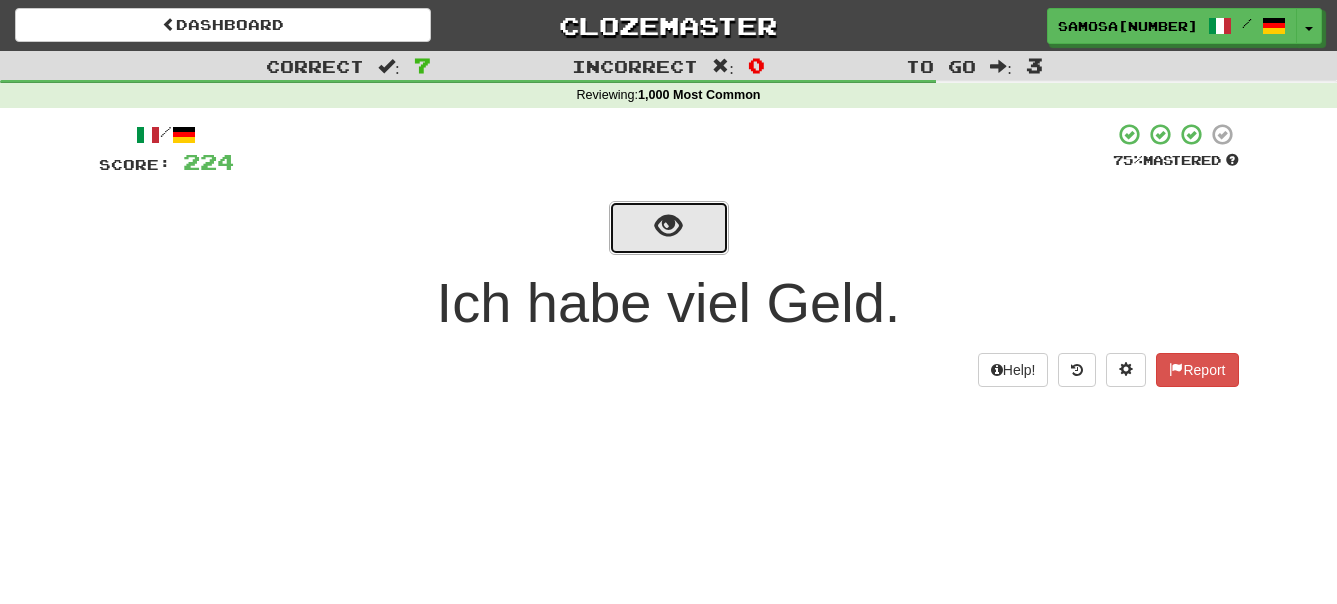 click at bounding box center (668, 226) 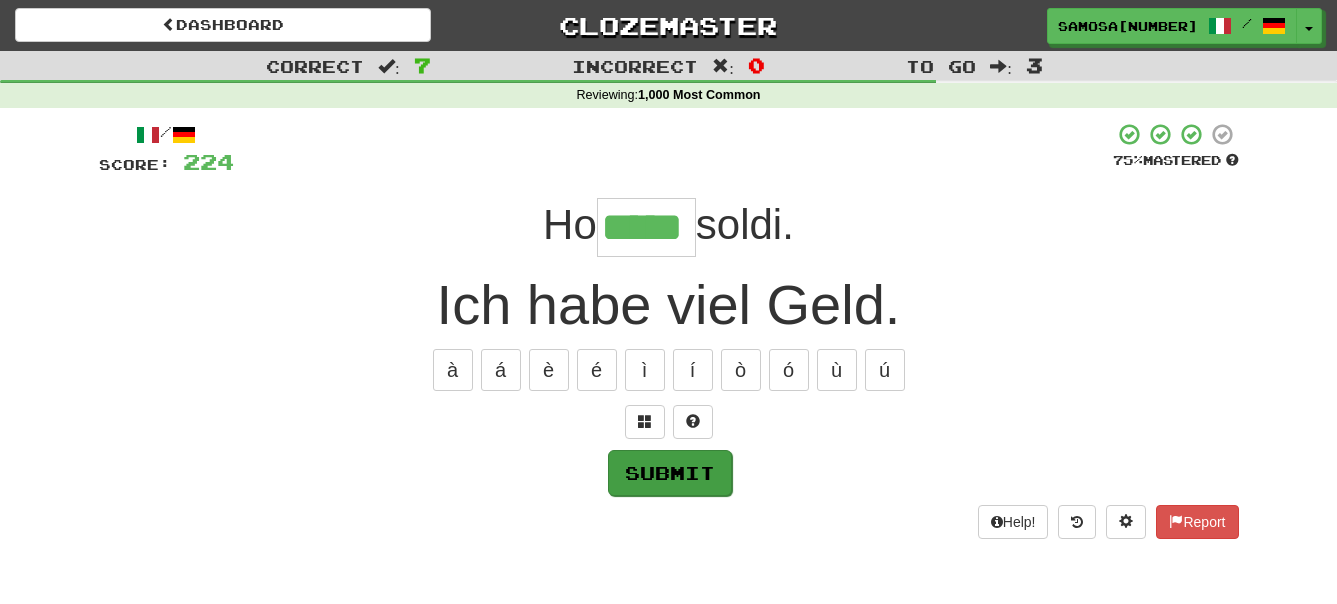 type on "*****" 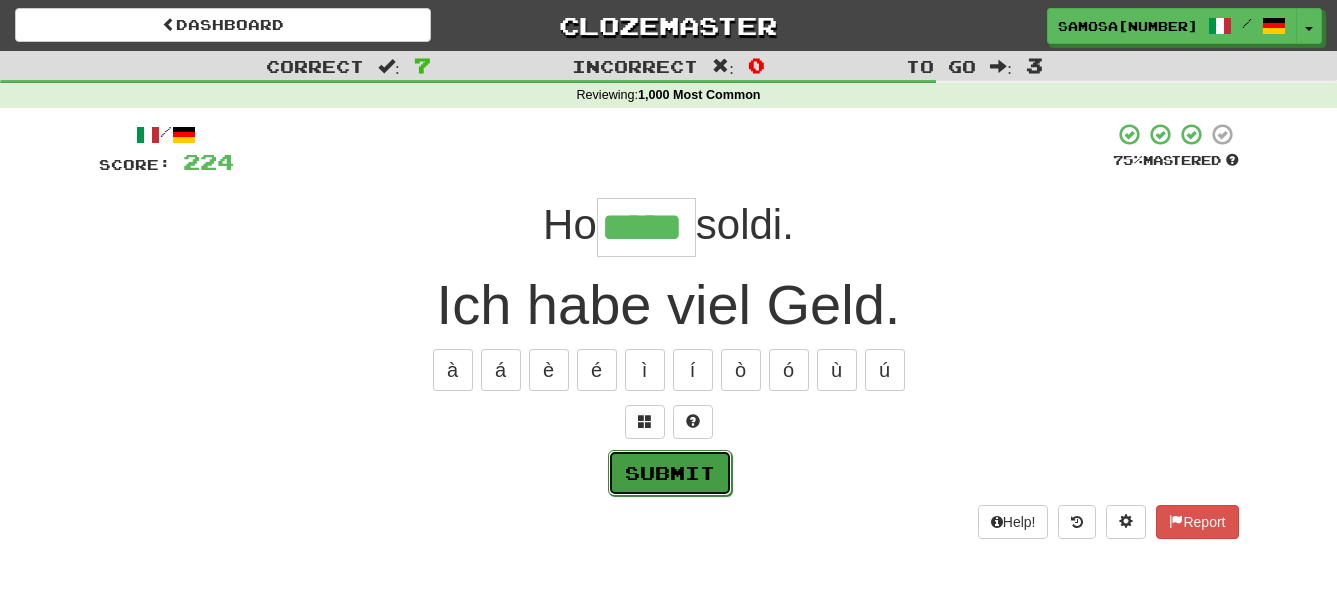 click on "Submit" at bounding box center [670, 473] 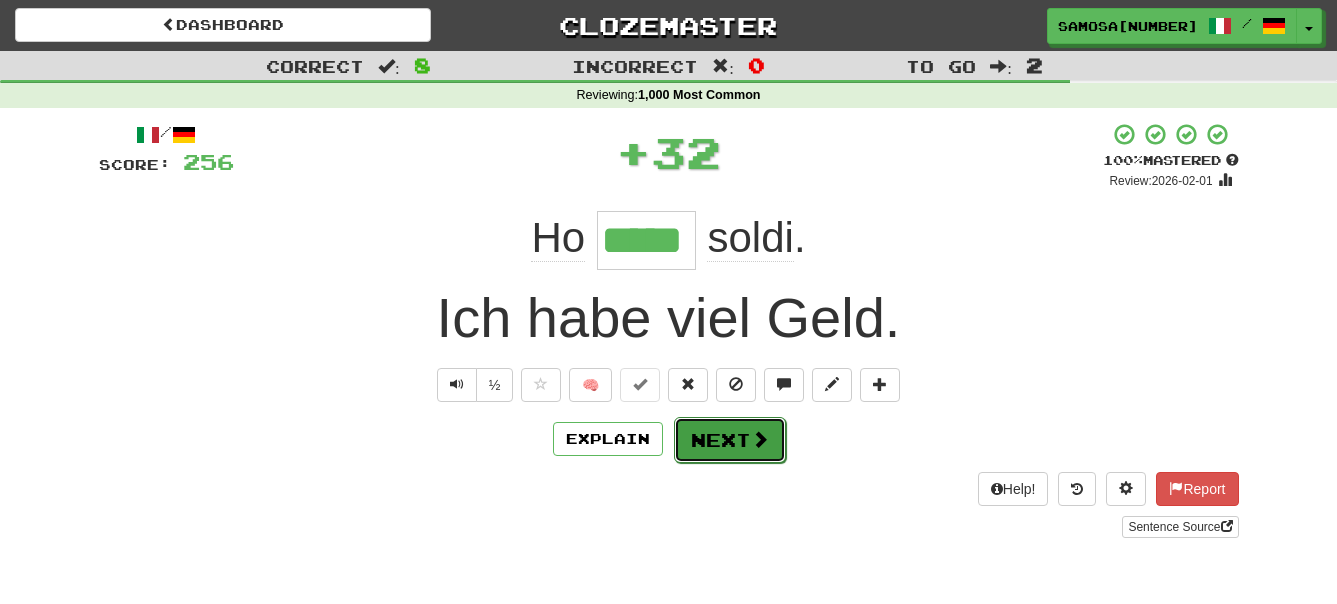 click on "Next" at bounding box center (730, 440) 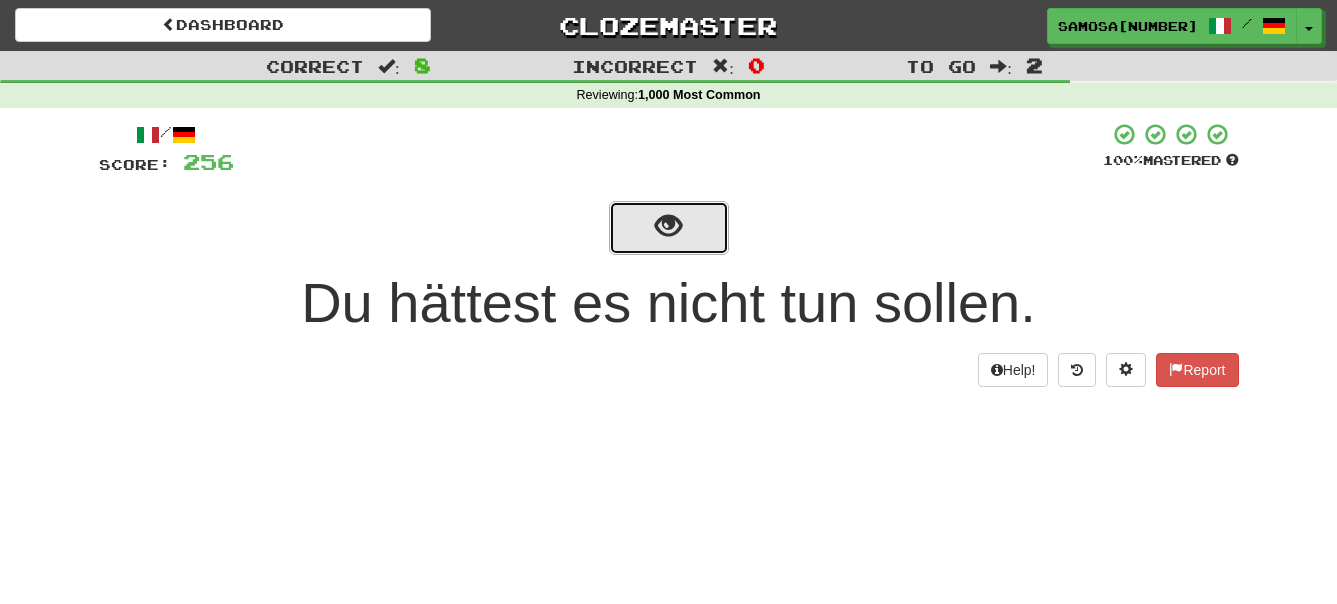 click at bounding box center (668, 226) 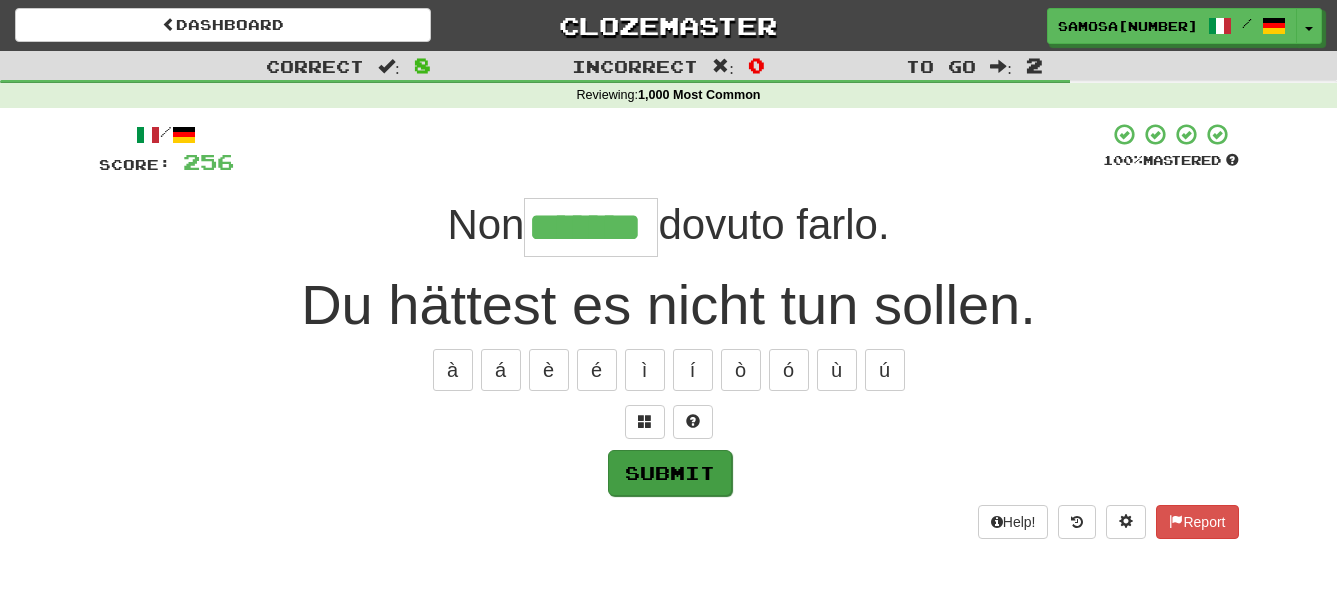 type on "*******" 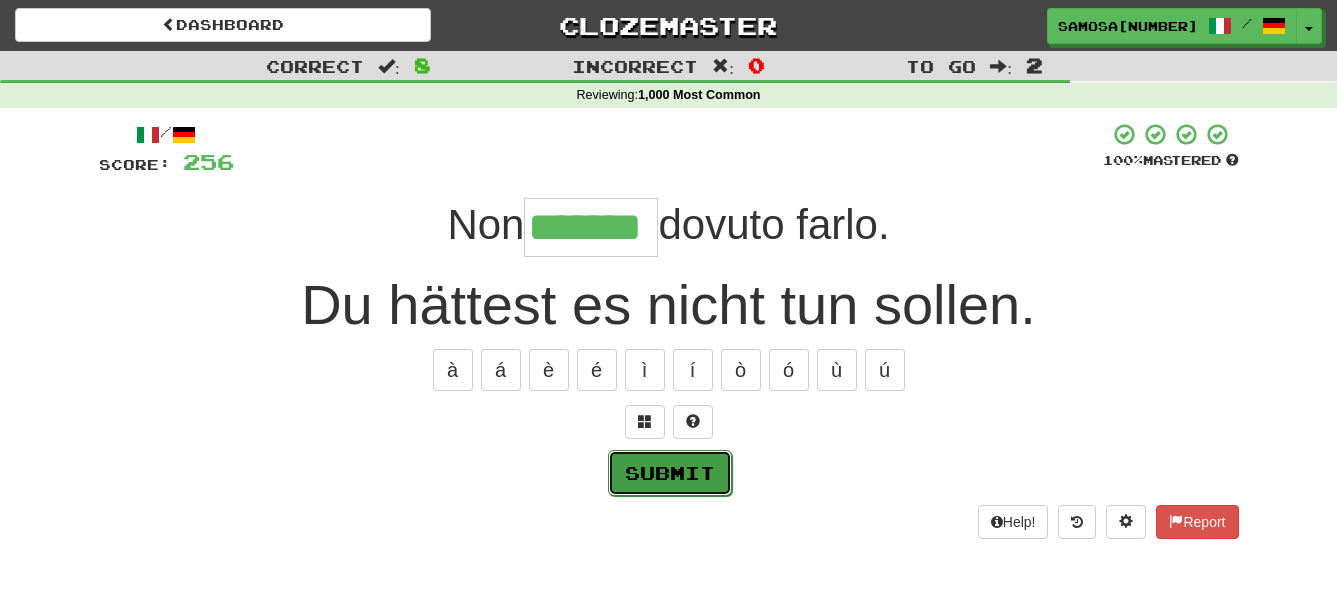 click on "Submit" at bounding box center [670, 473] 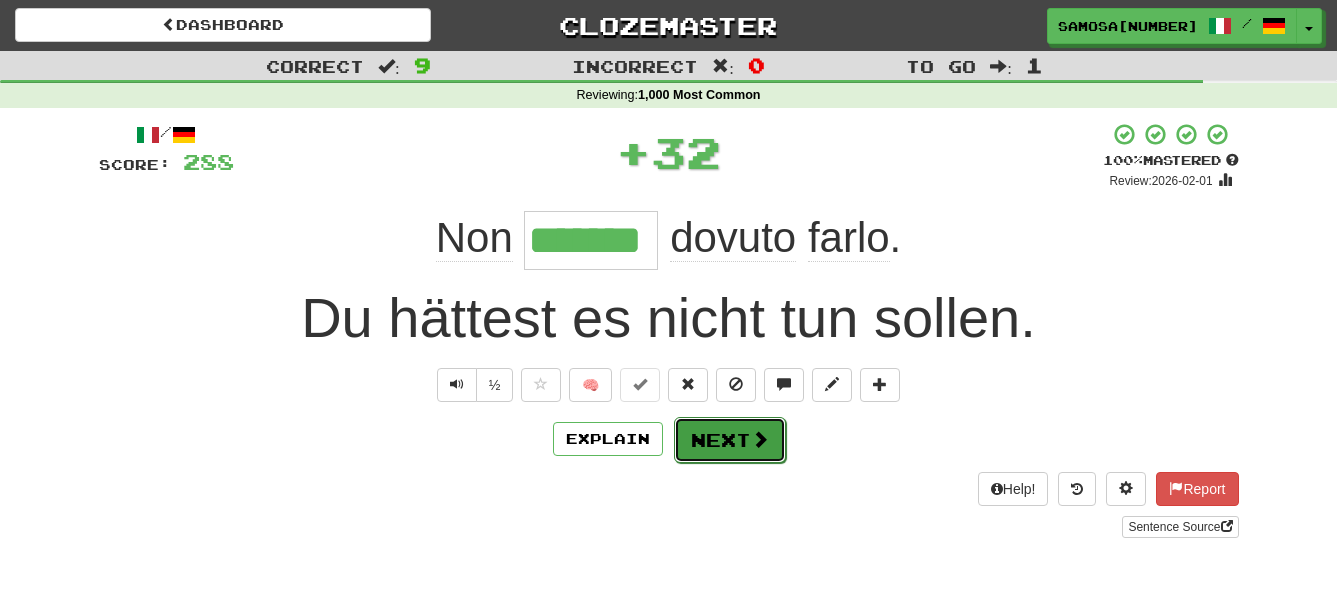 click on "Next" at bounding box center [730, 440] 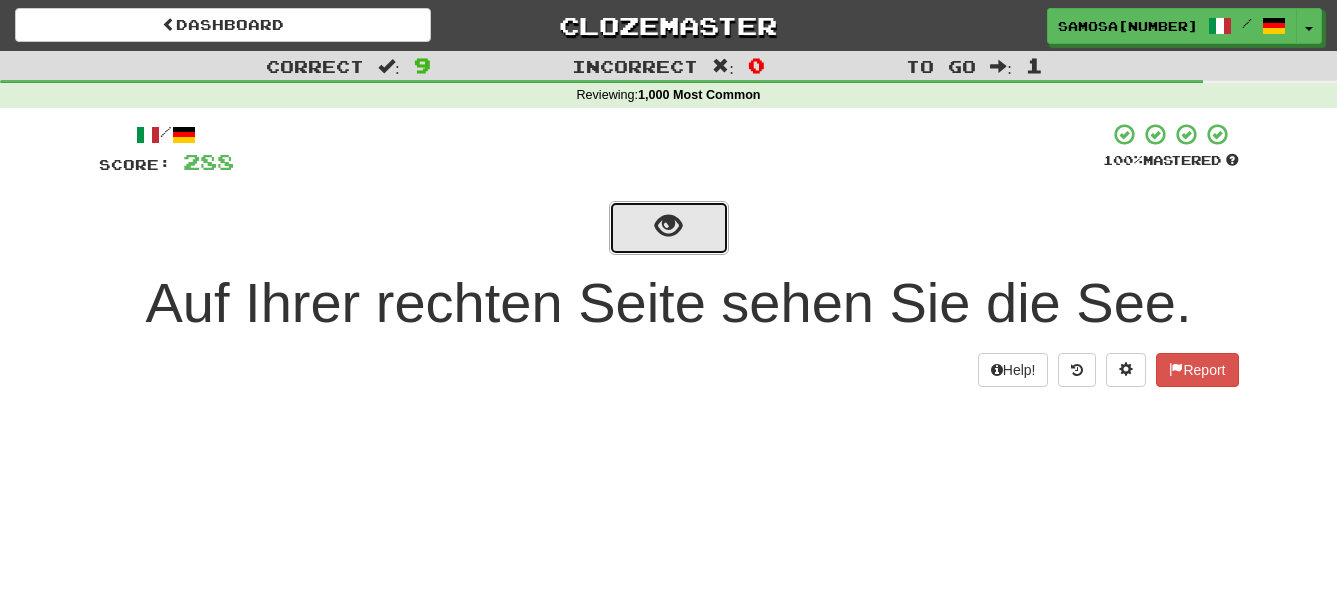 click at bounding box center (669, 228) 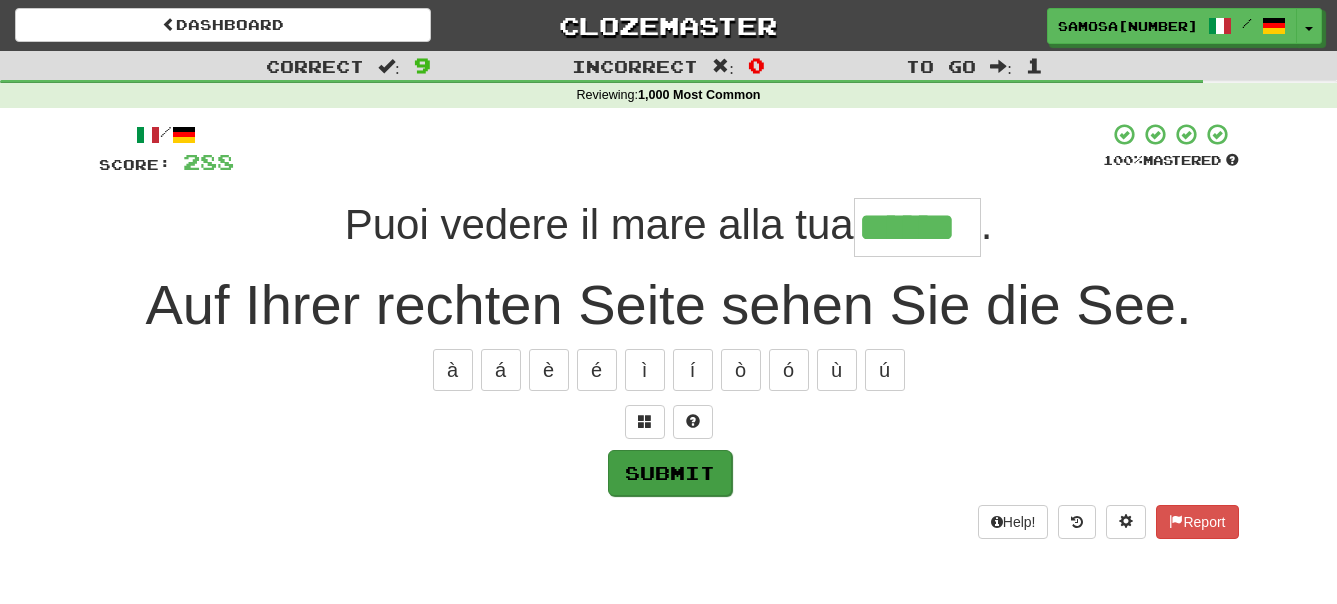 type on "******" 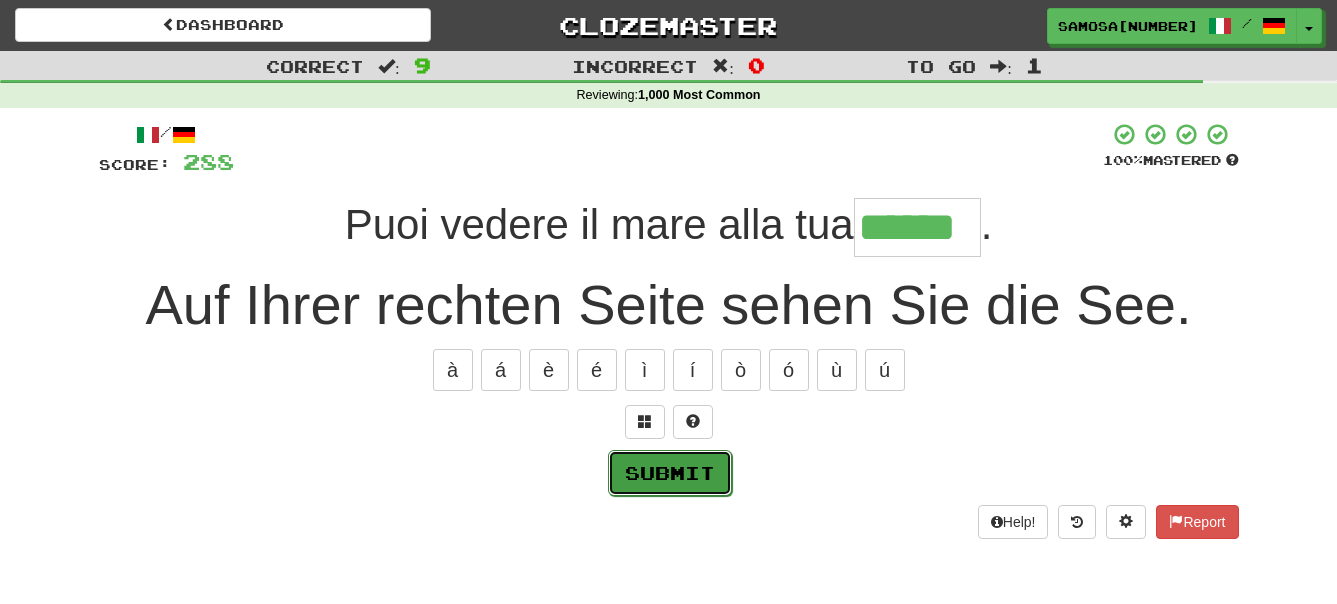 click on "Submit" at bounding box center (670, 473) 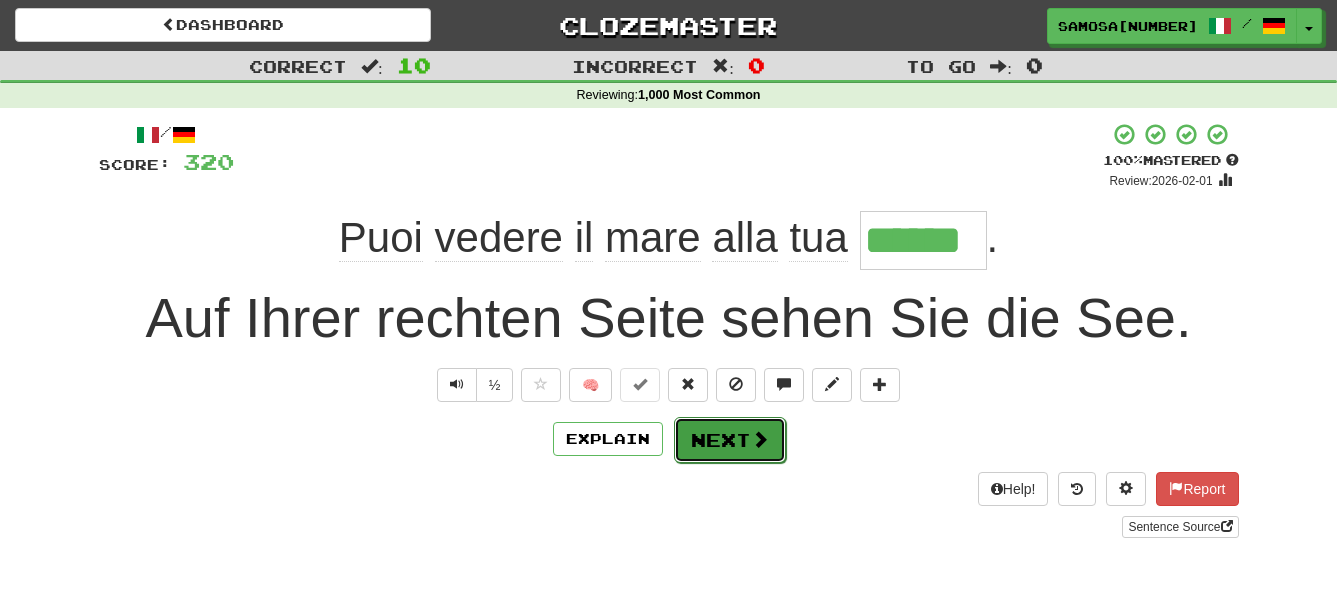 click on "Next" at bounding box center (730, 440) 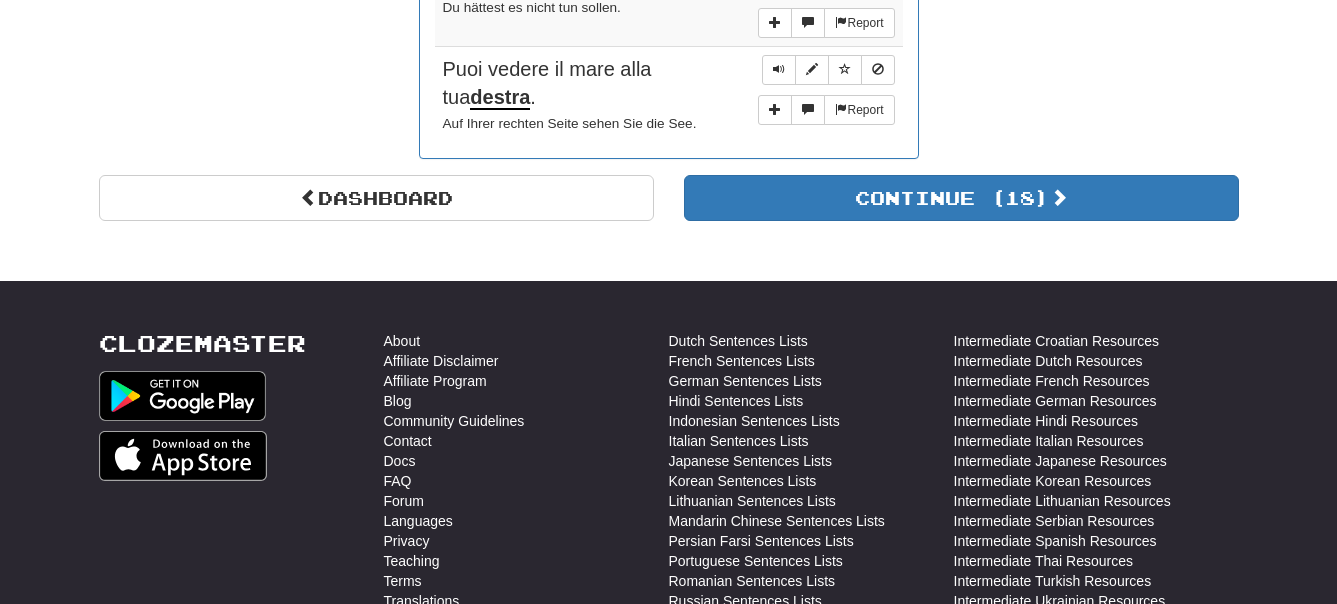 scroll, scrollTop: 2040, scrollLeft: 0, axis: vertical 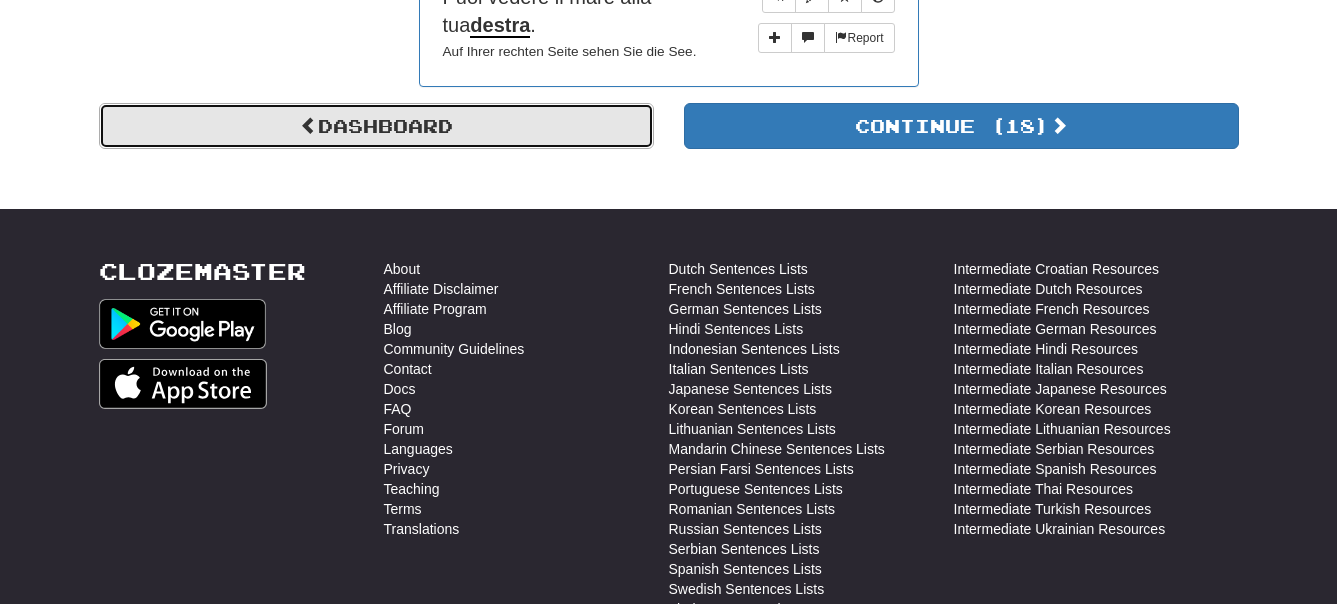 click on "Dashboard" at bounding box center (376, 126) 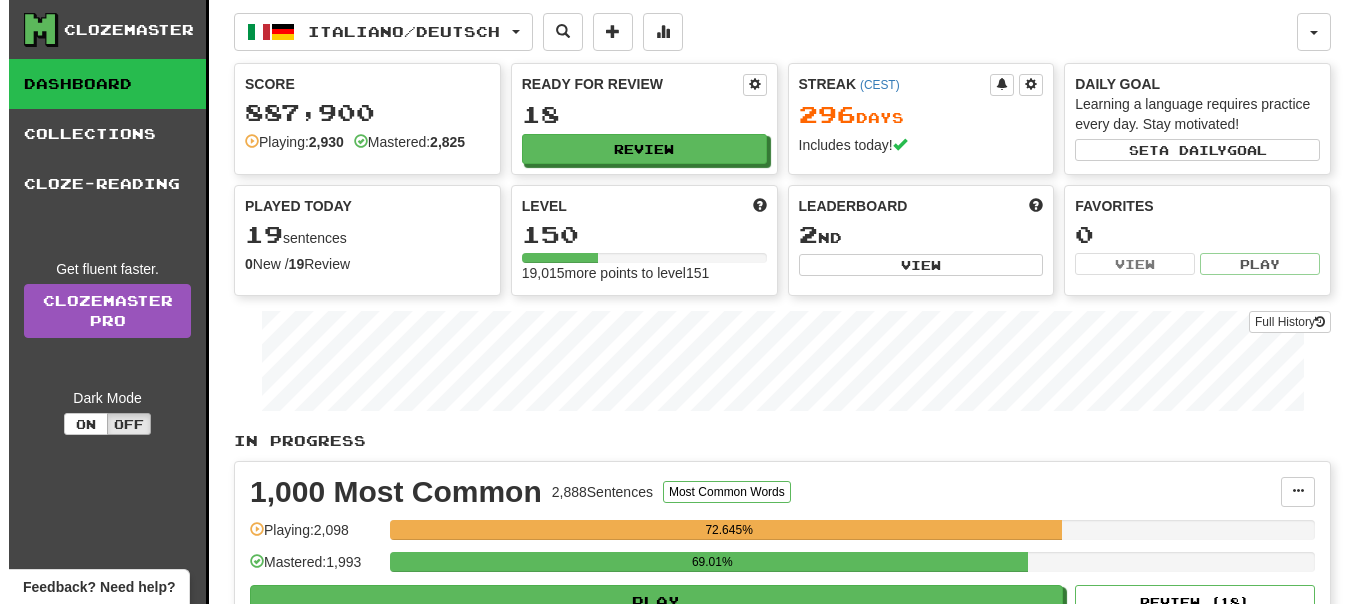 scroll, scrollTop: 0, scrollLeft: 0, axis: both 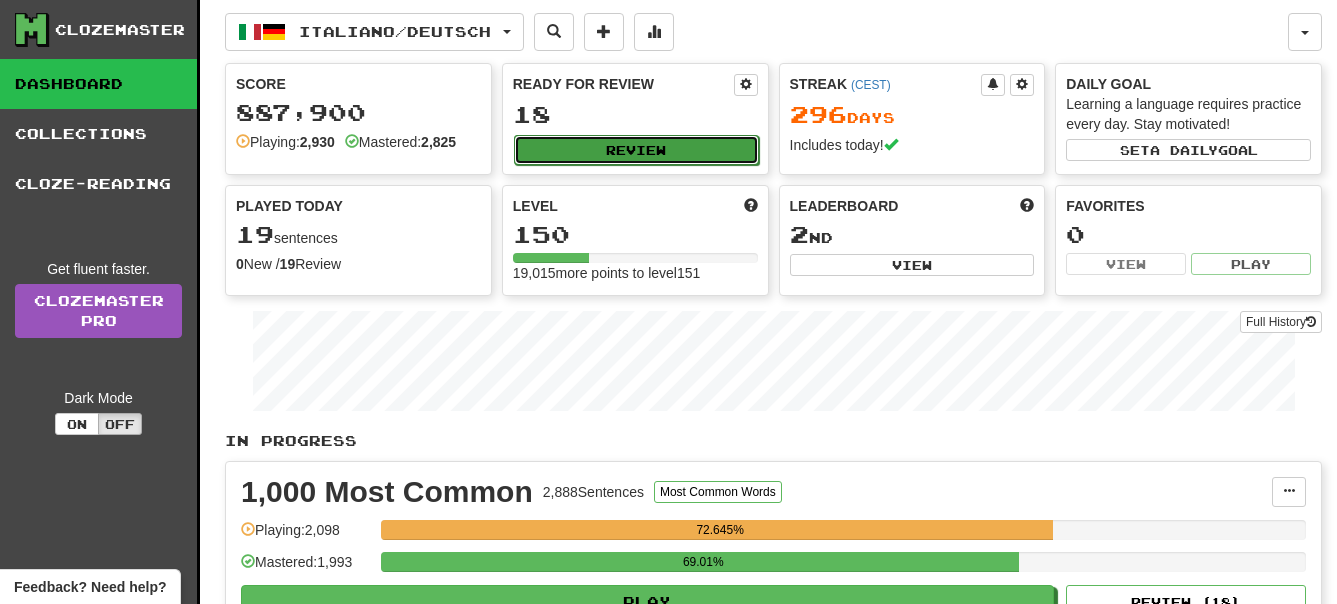 click on "Review" at bounding box center (636, 150) 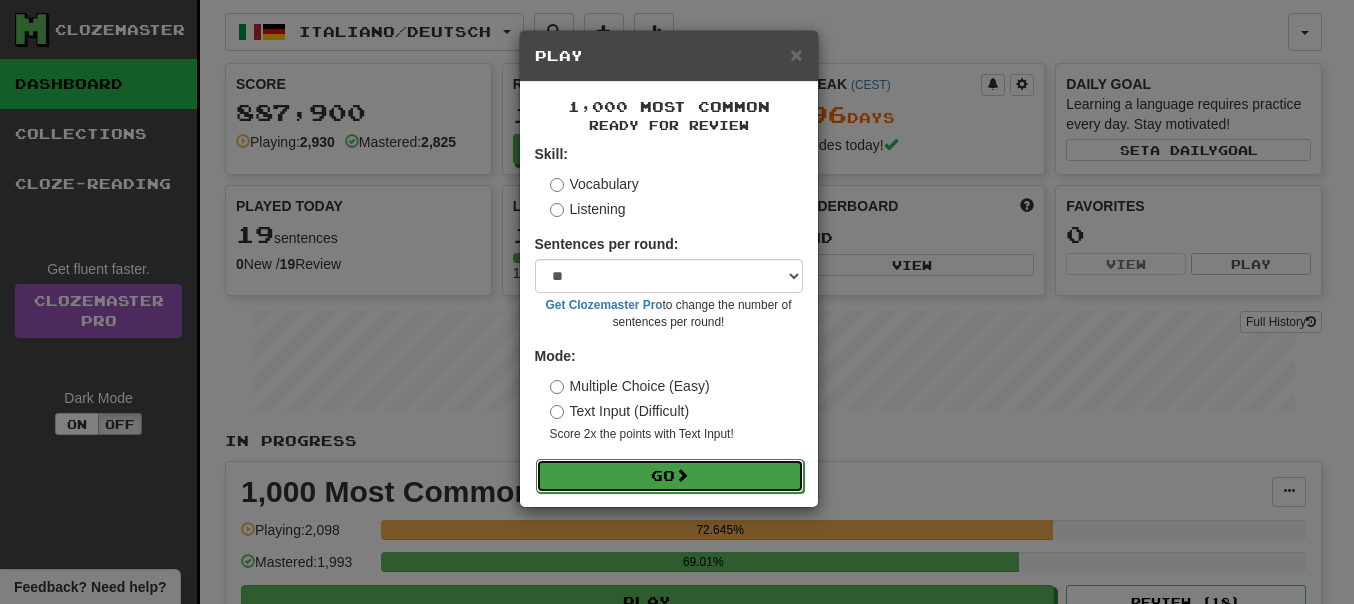 click on "Go" at bounding box center (670, 476) 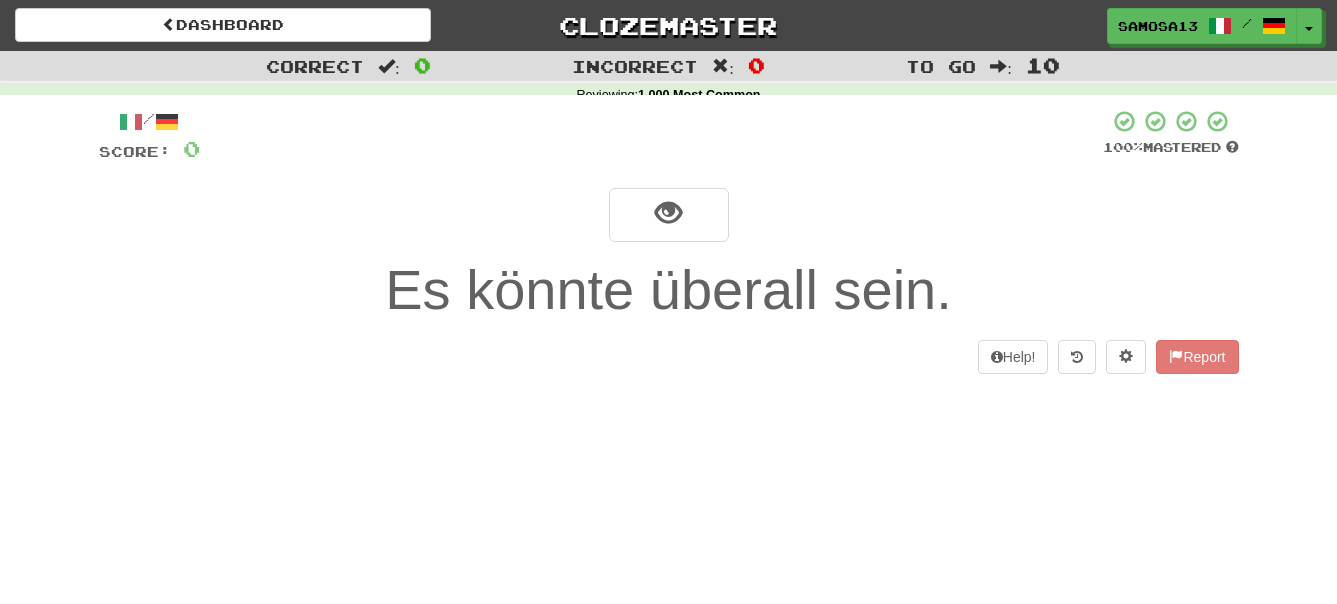 scroll, scrollTop: 0, scrollLeft: 0, axis: both 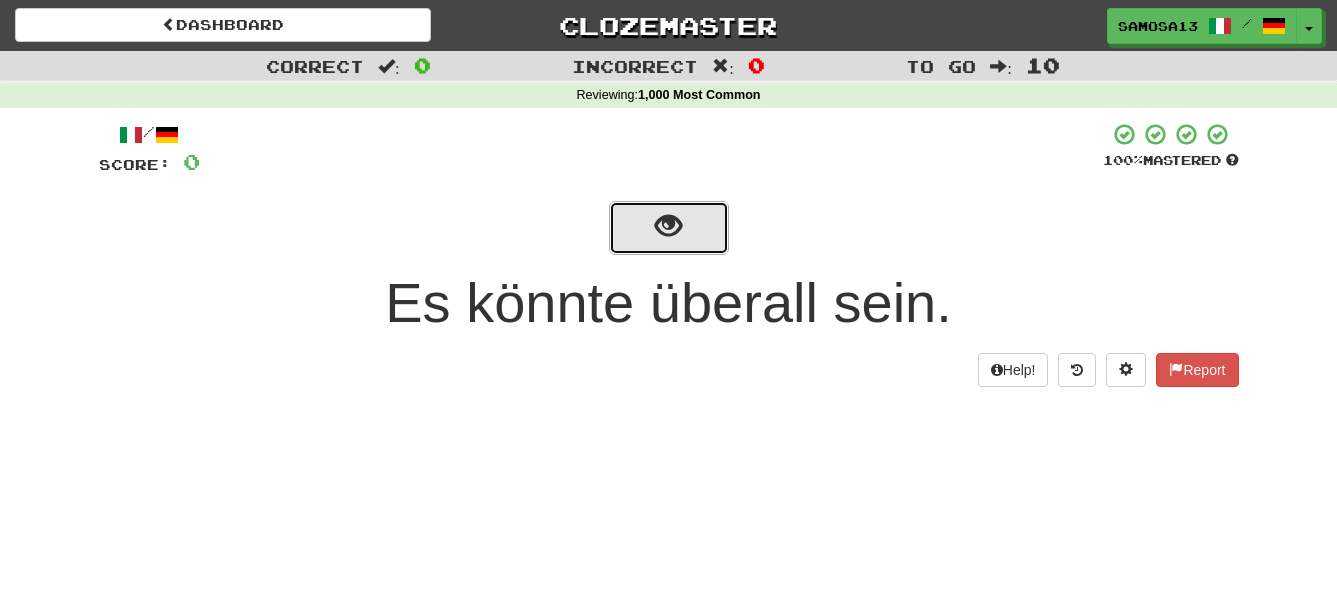 click at bounding box center (669, 228) 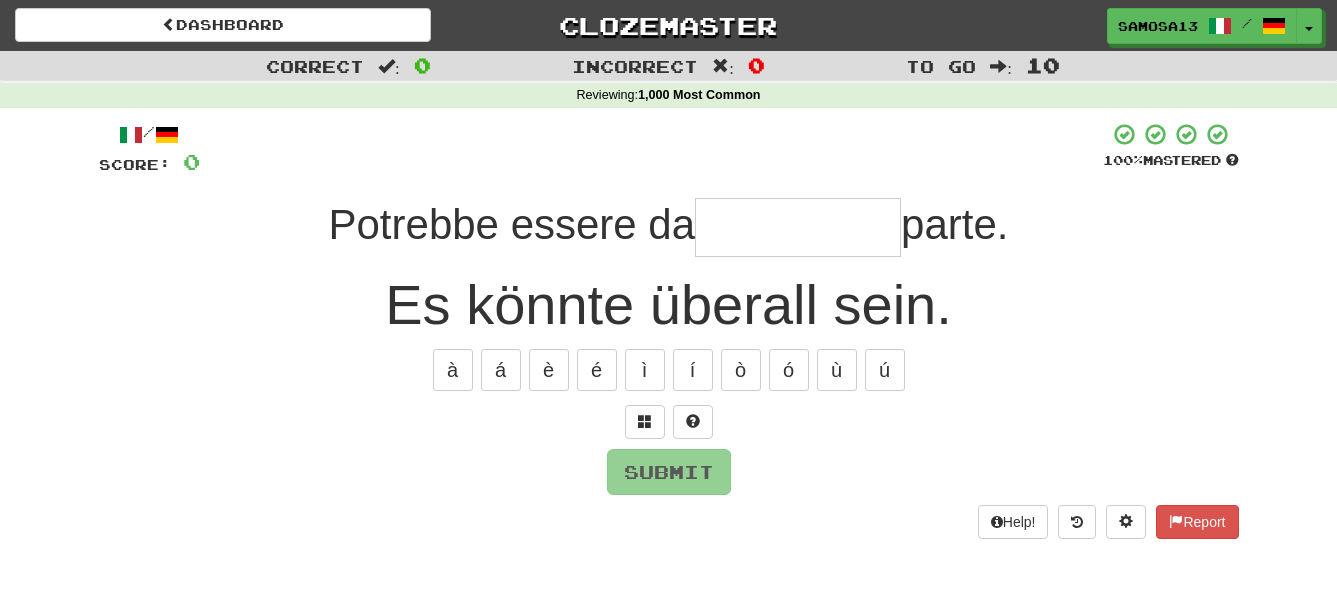 type on "*" 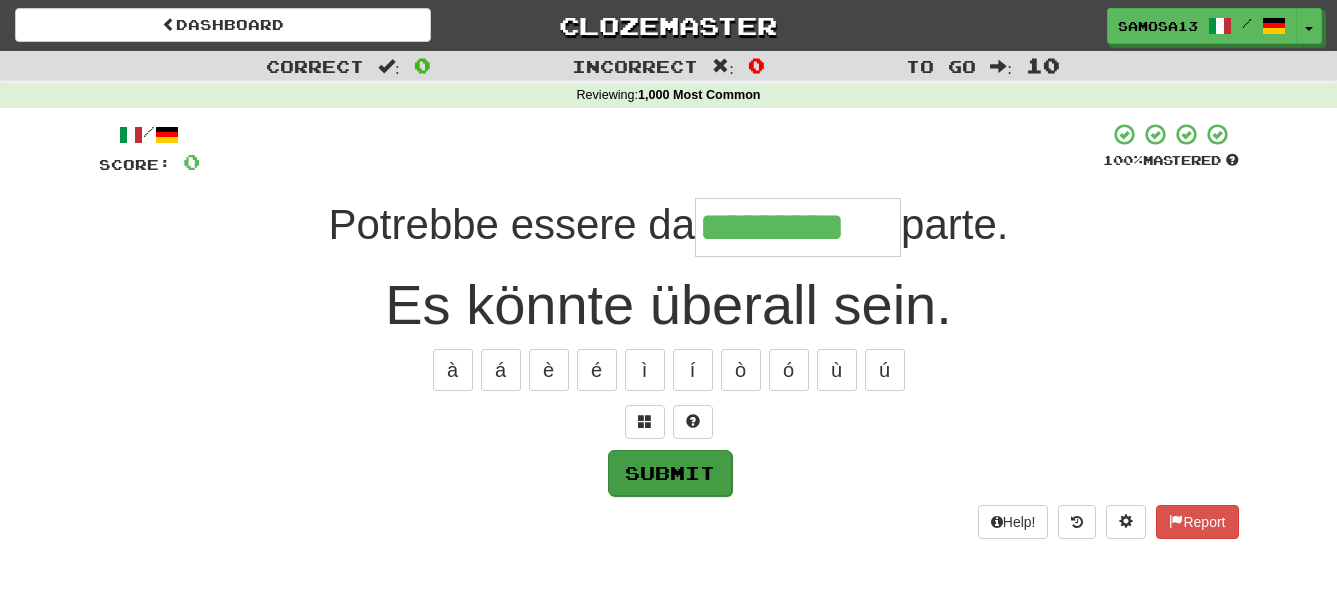 type on "*********" 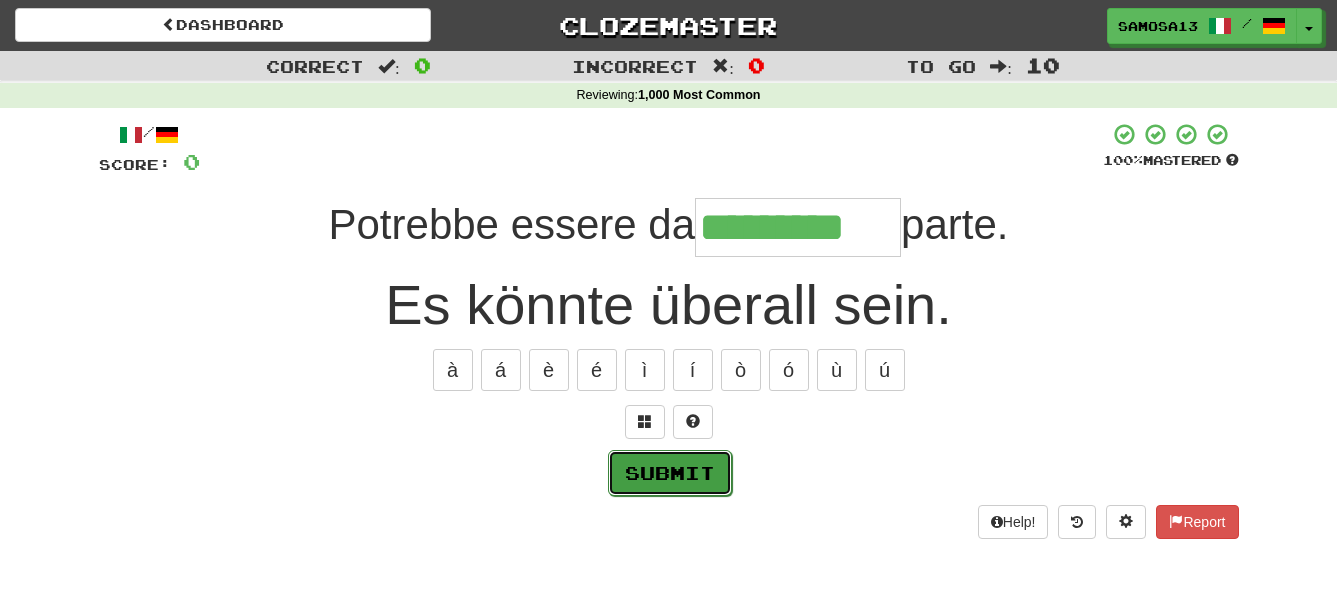 click on "Submit" at bounding box center (670, 473) 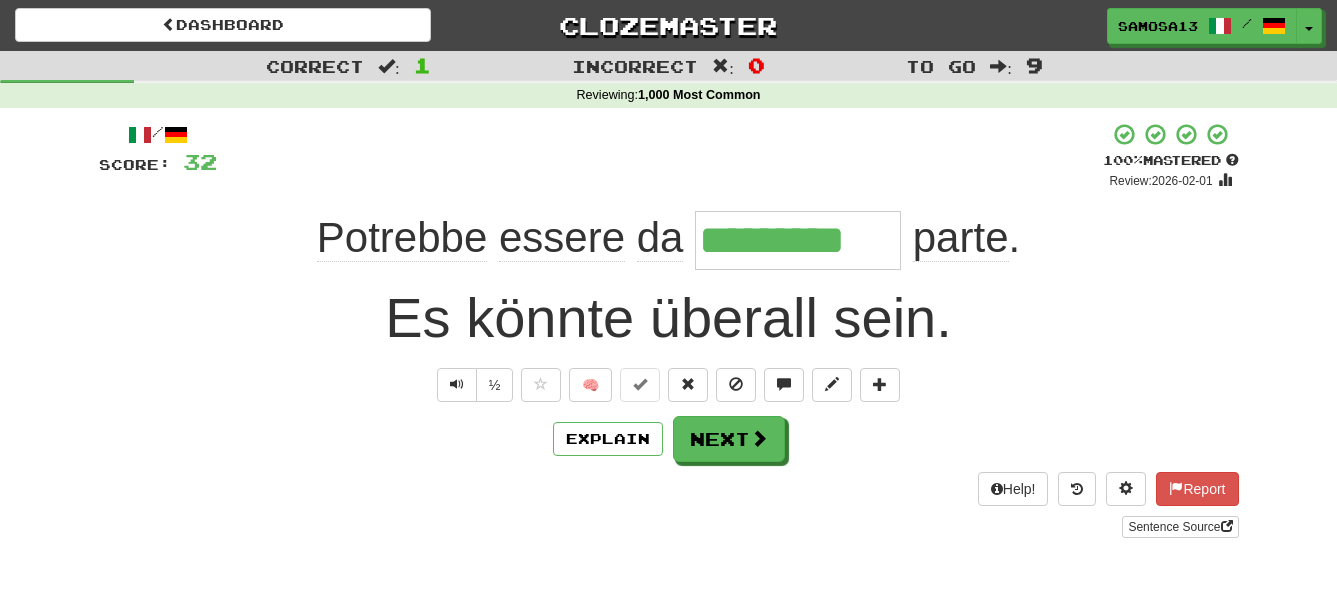 click on "*********" at bounding box center [798, 240] 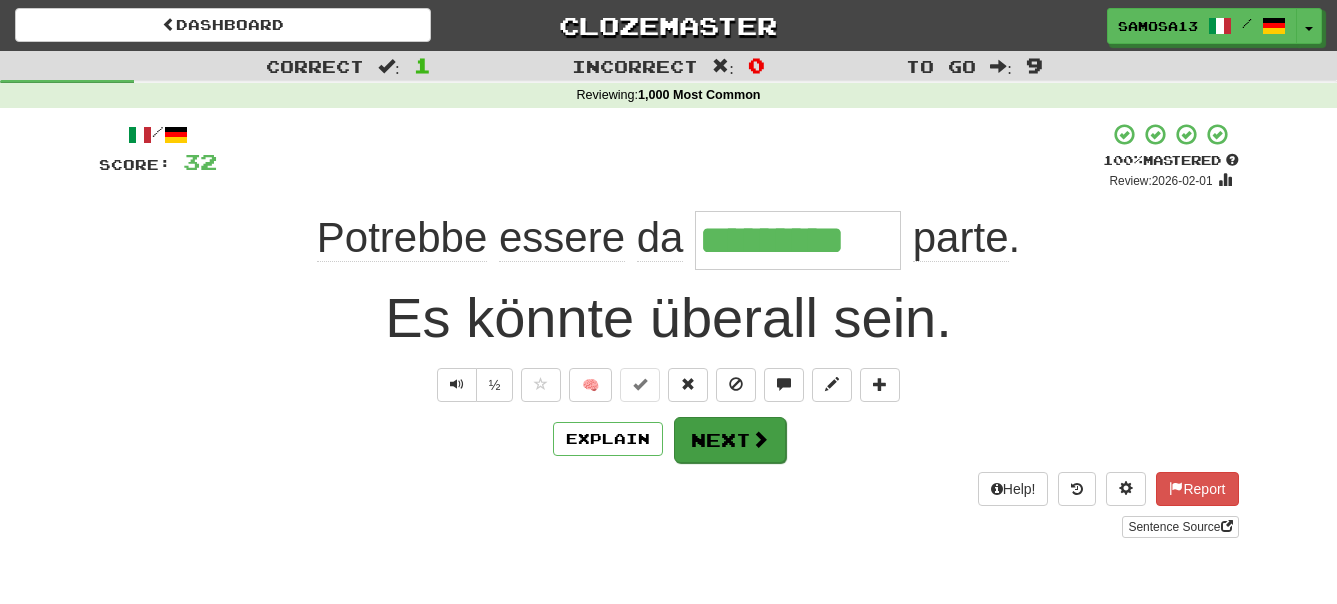 type on "*********" 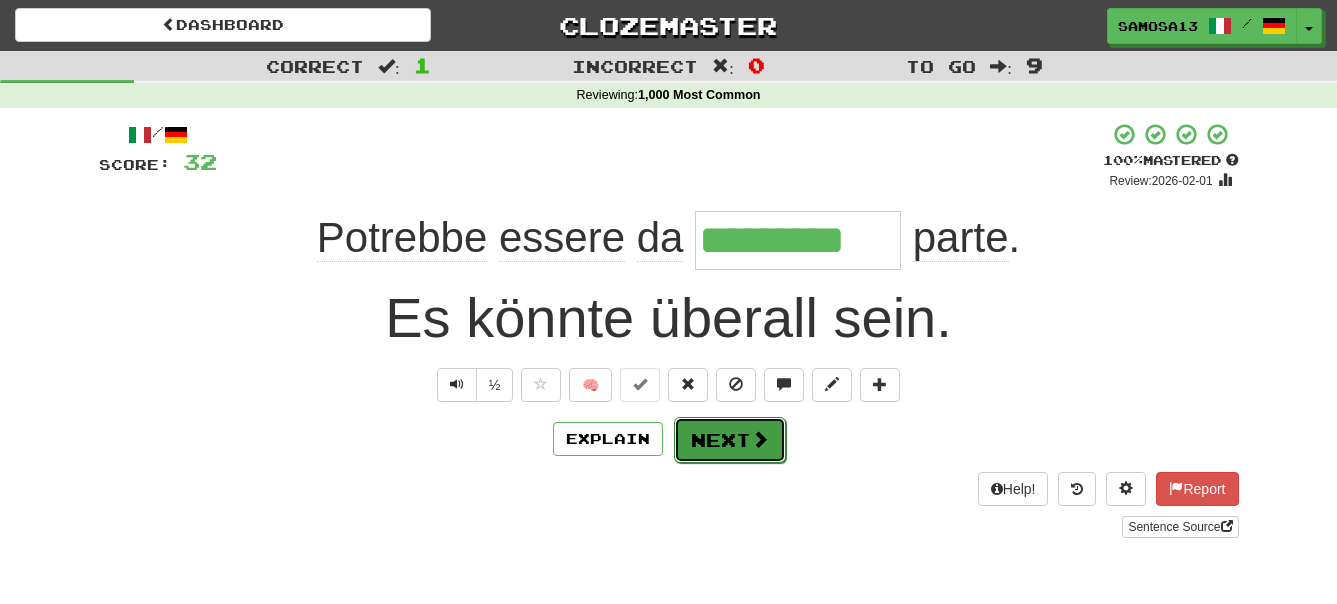 click on "Next" at bounding box center [730, 440] 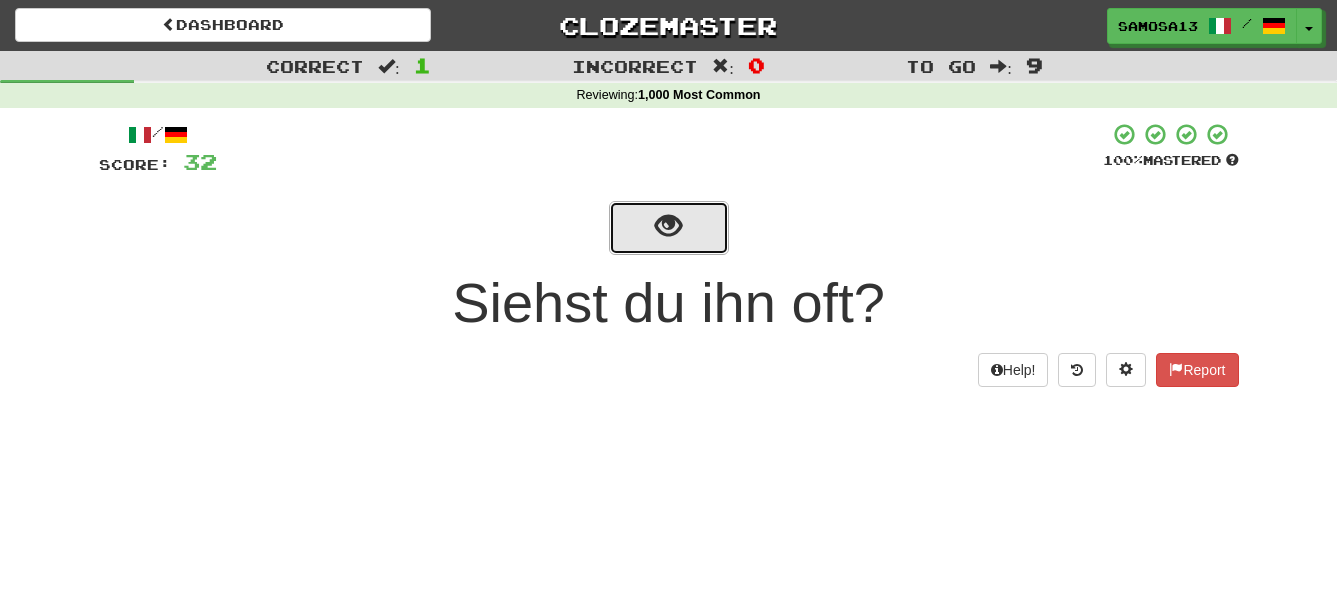 click at bounding box center [668, 226] 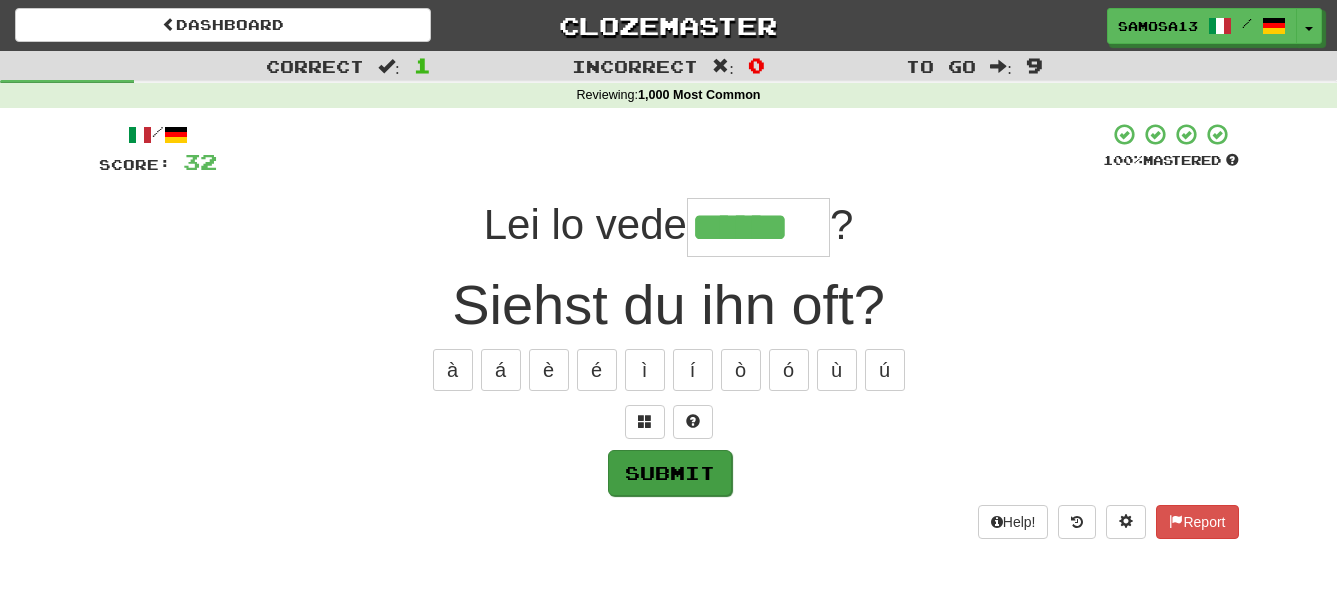 type on "******" 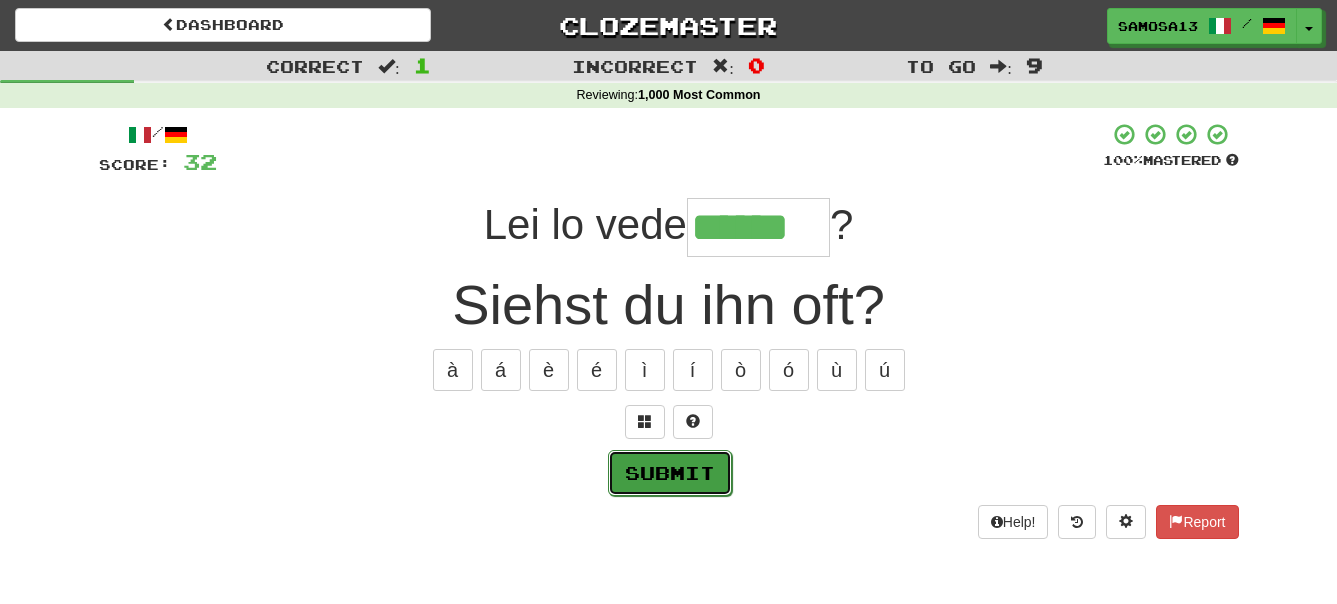 click on "Submit" at bounding box center (670, 473) 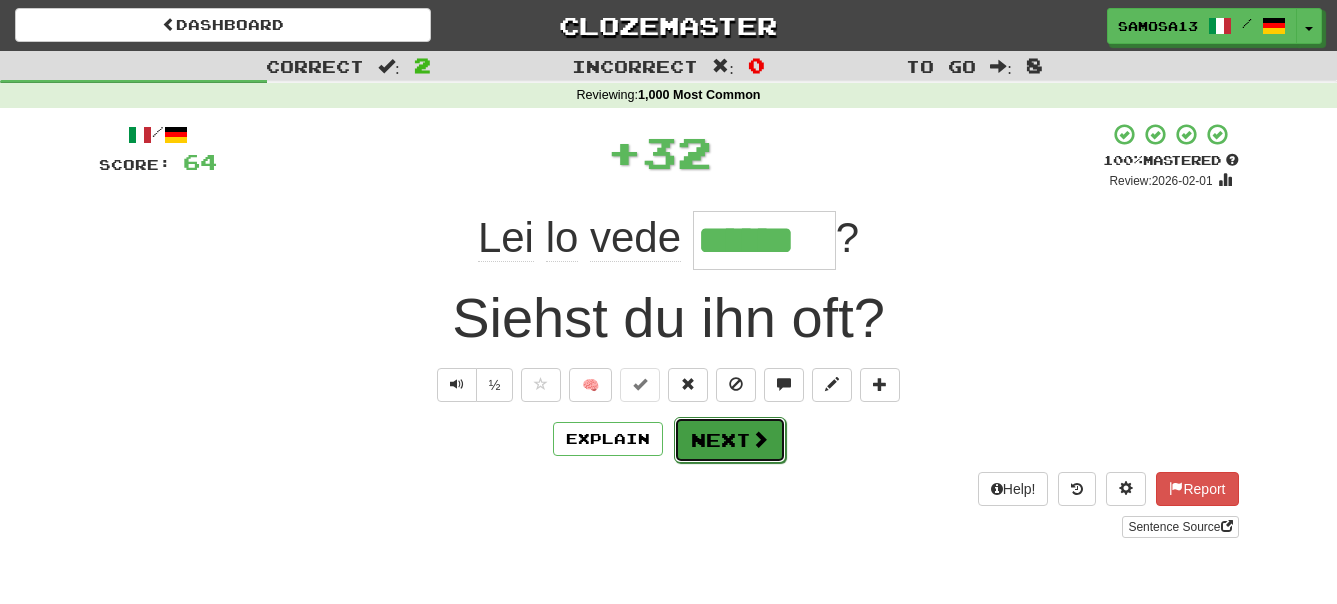 click on "Next" at bounding box center (730, 440) 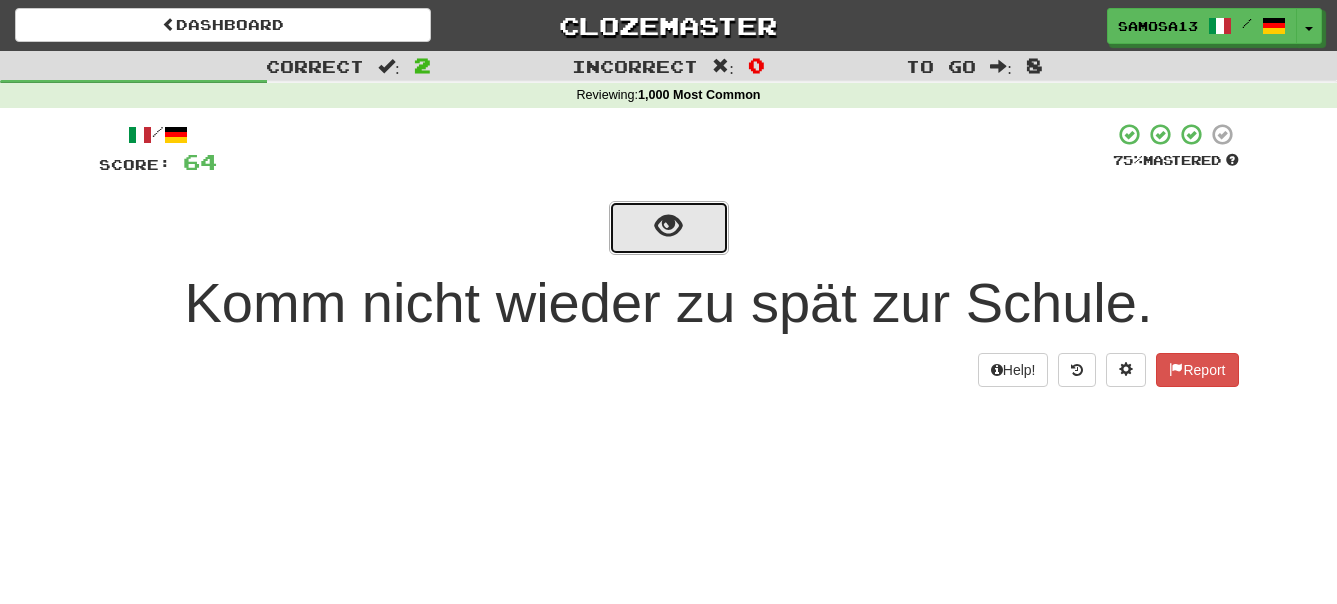 click at bounding box center [669, 228] 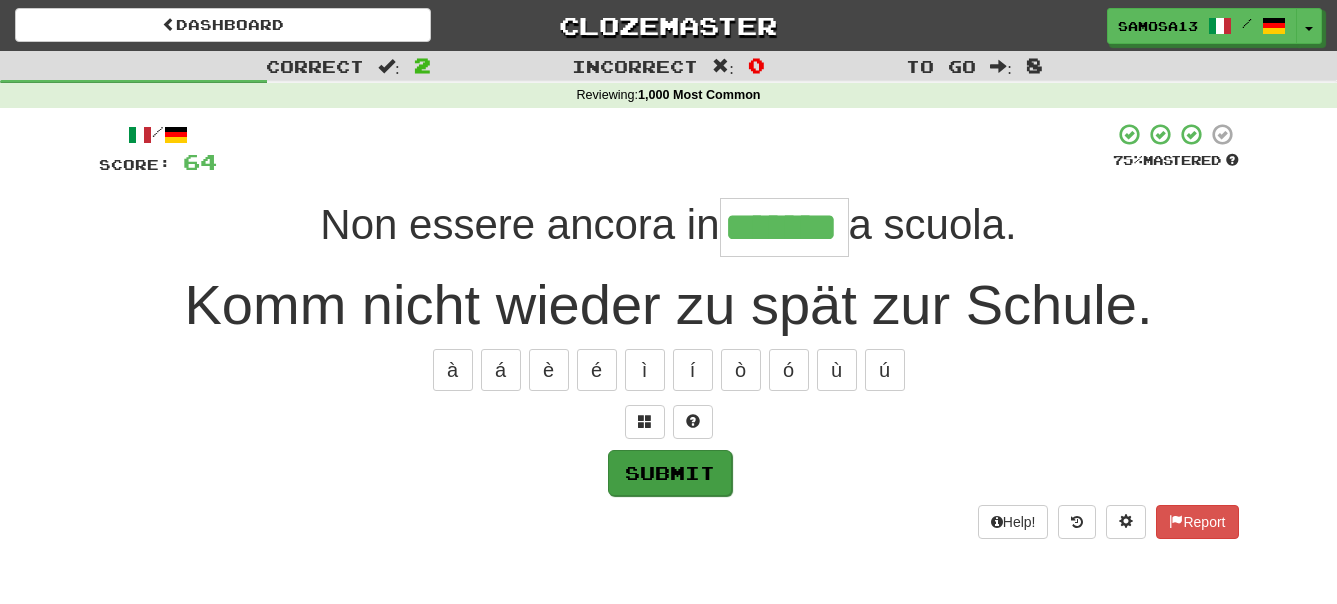 type on "*******" 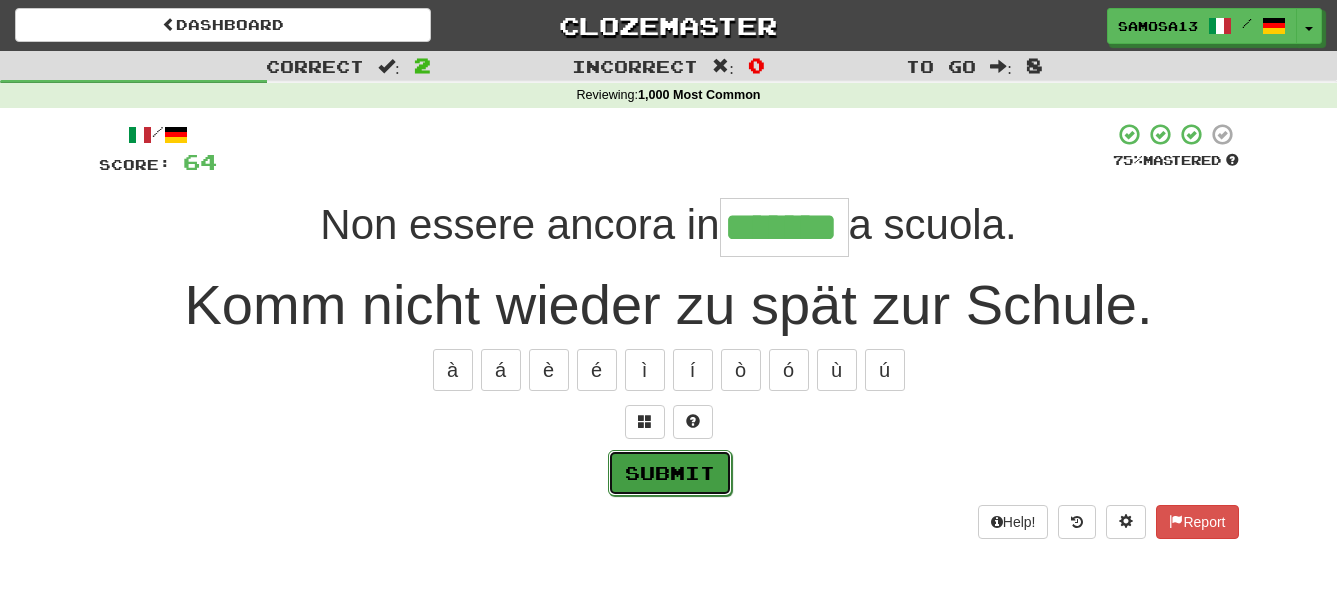 click on "Submit" at bounding box center [670, 473] 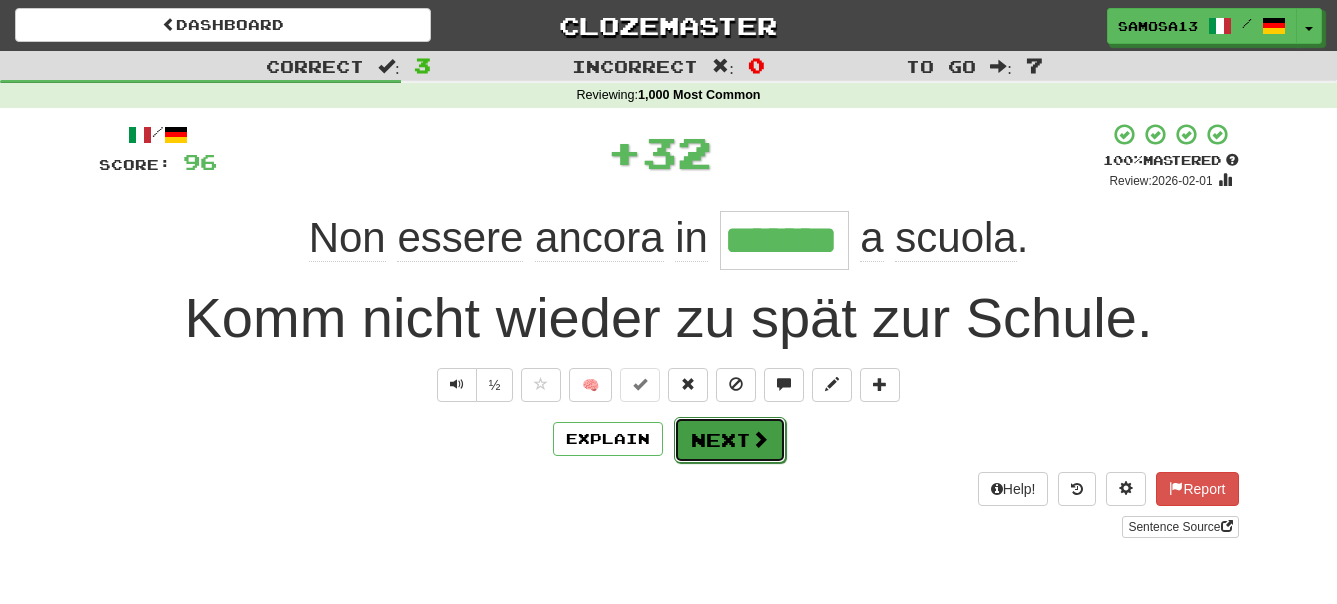 click at bounding box center (760, 439) 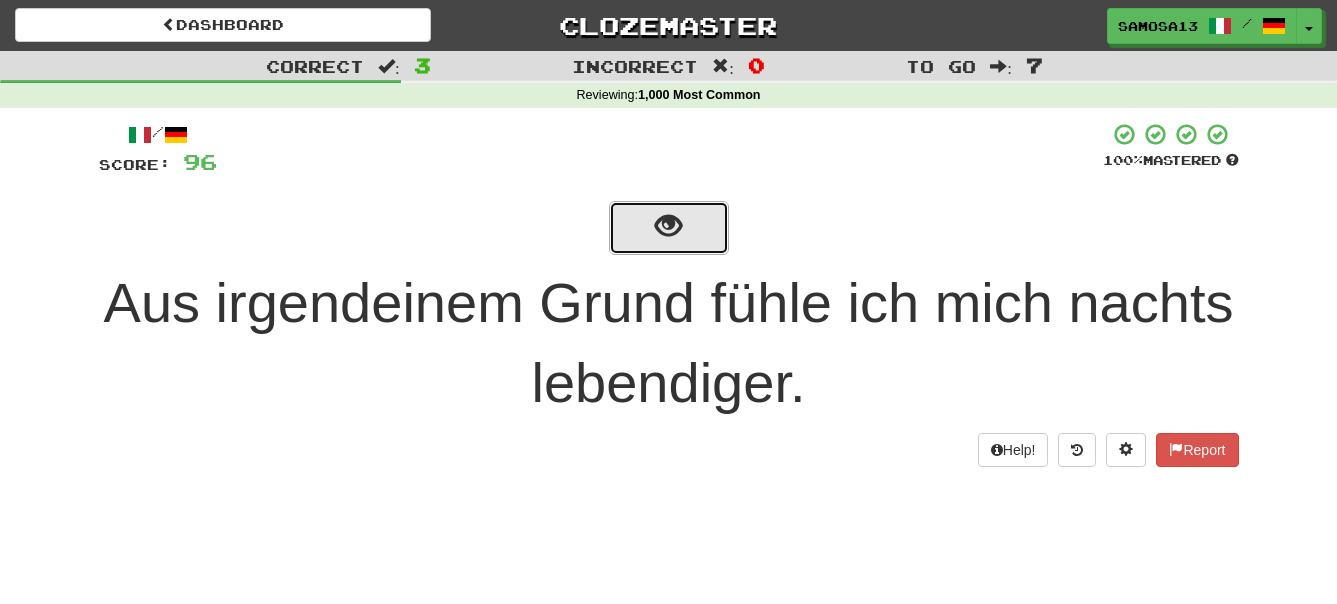 click at bounding box center (669, 228) 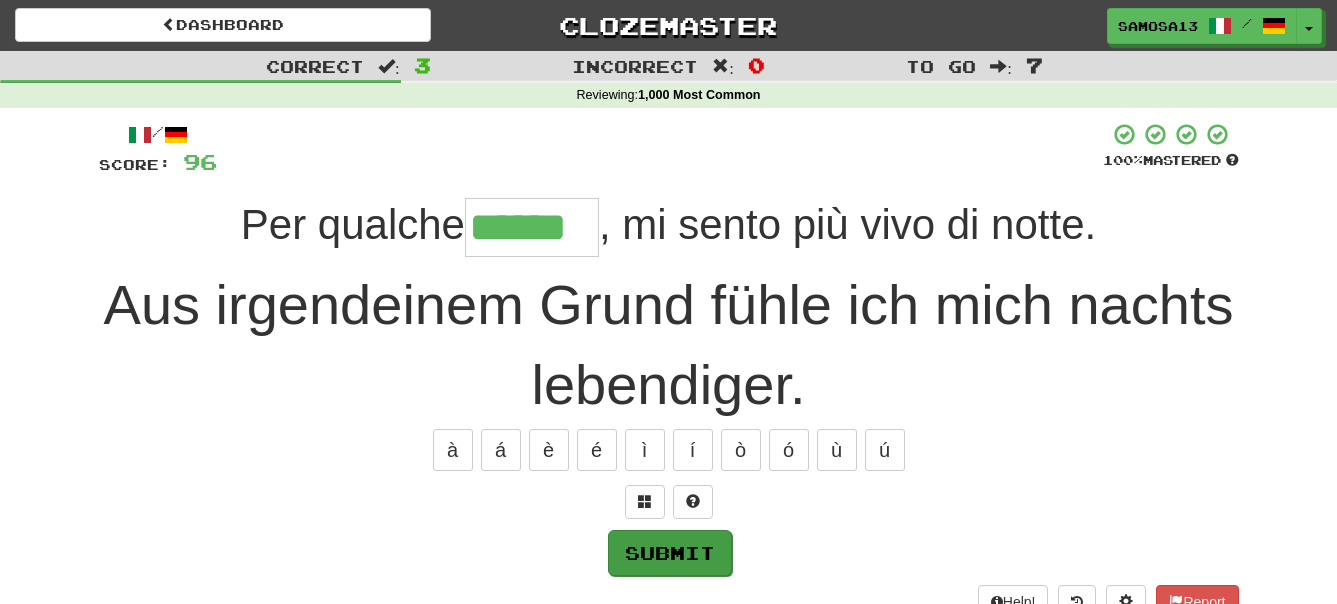type on "******" 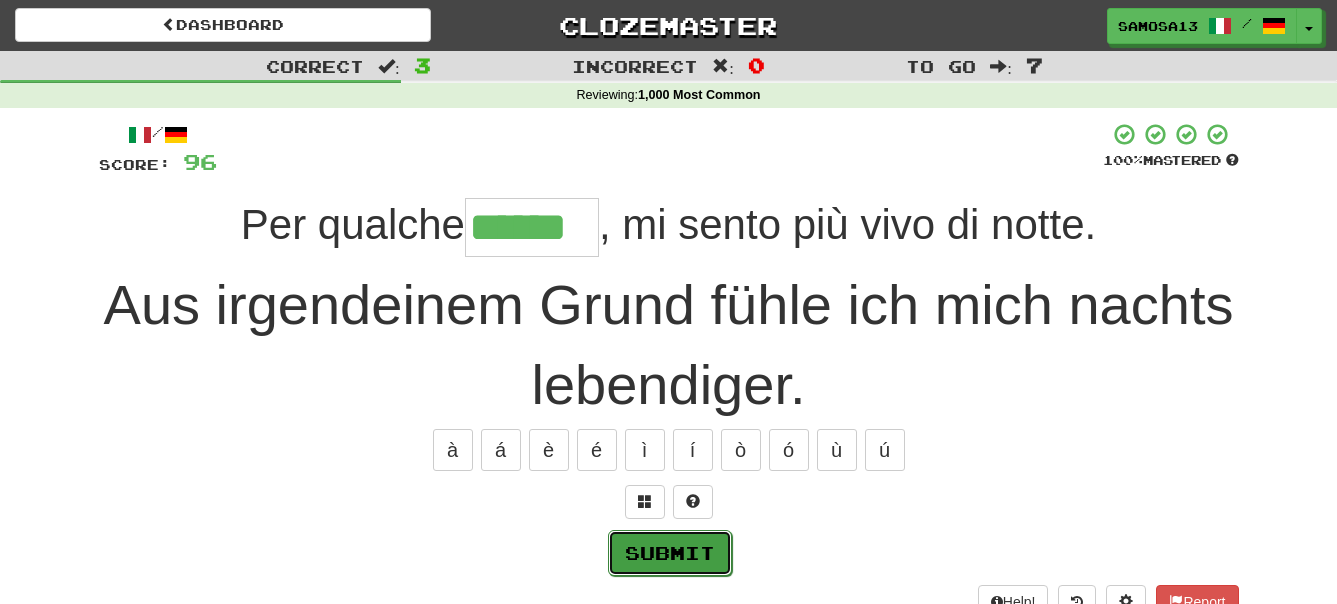 click on "Submit" at bounding box center (670, 553) 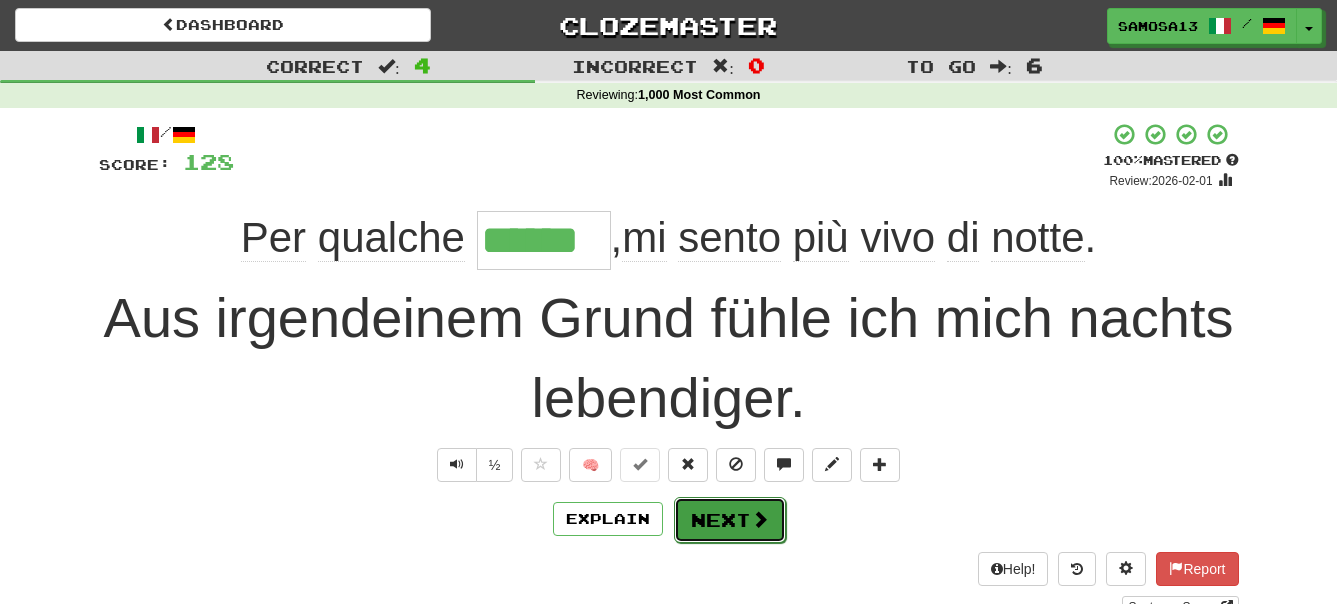 click on "Next" at bounding box center (730, 520) 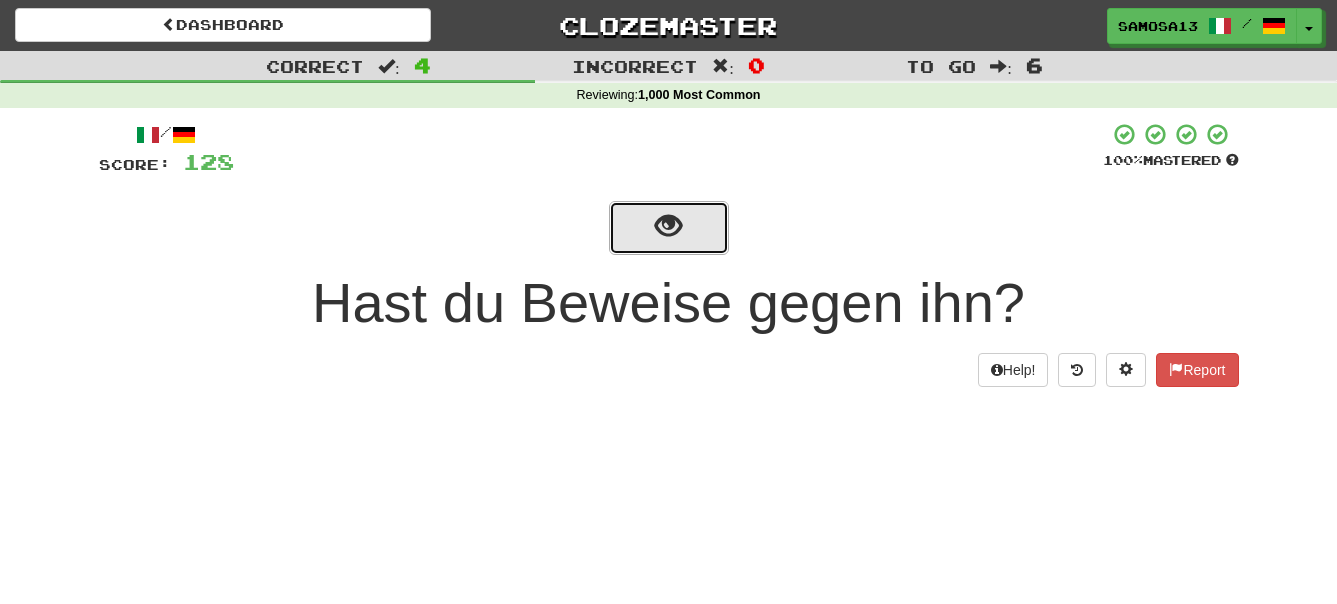 click at bounding box center [668, 226] 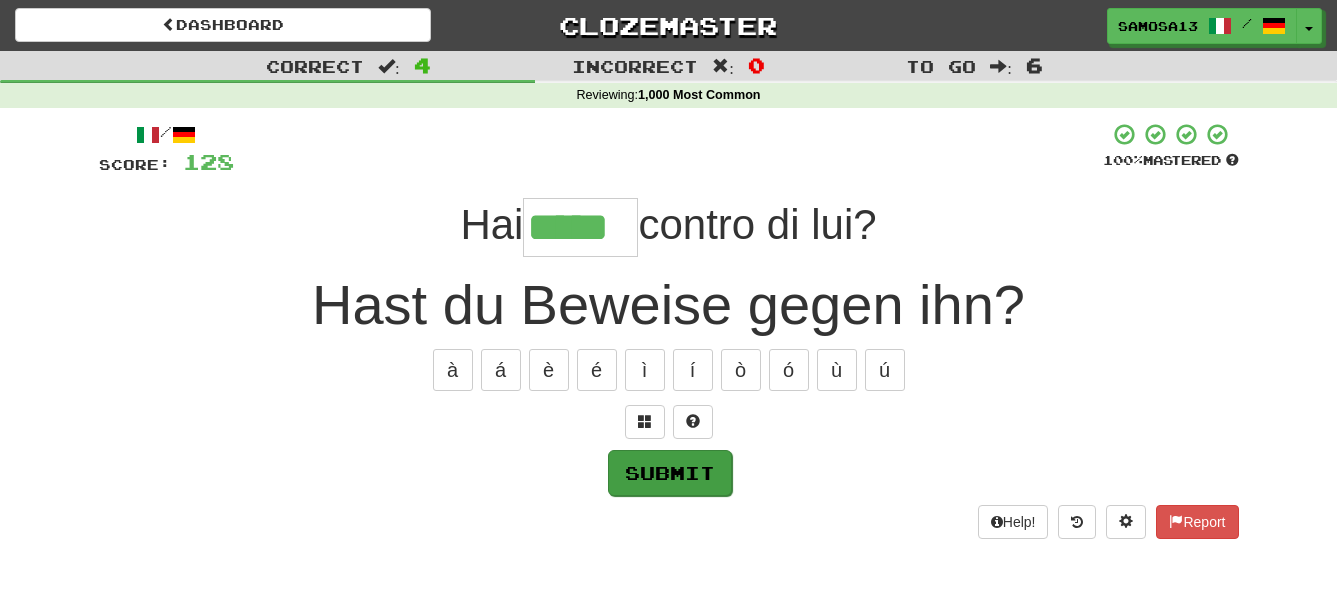type on "*****" 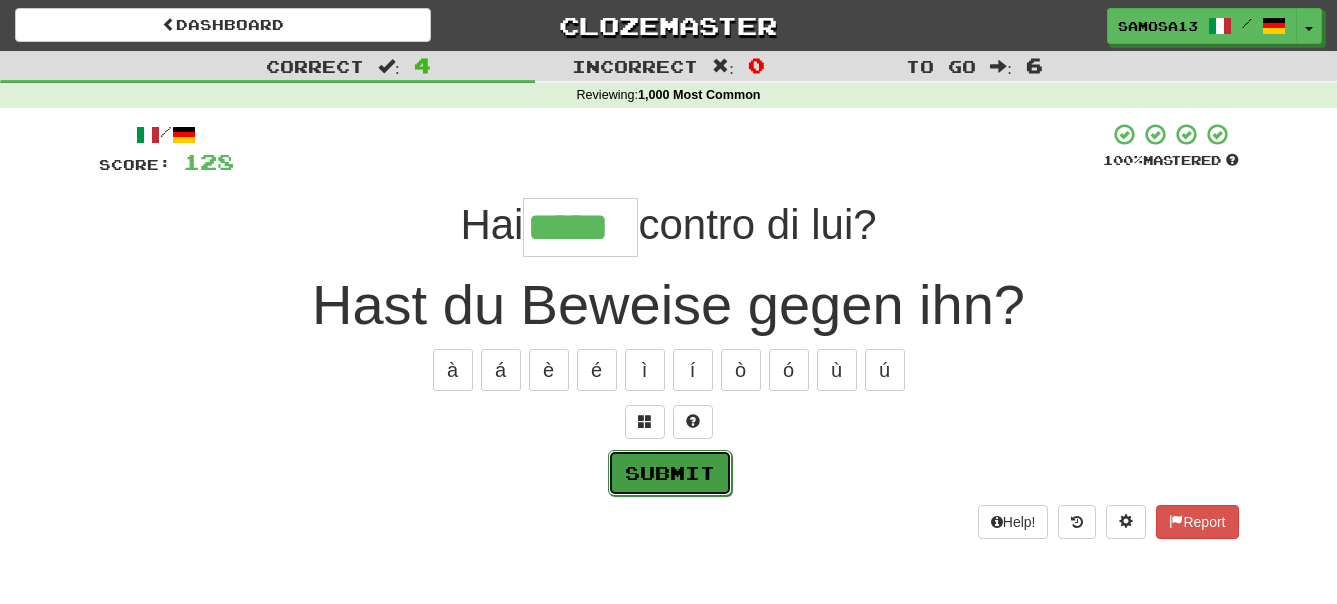 click on "Submit" at bounding box center [670, 473] 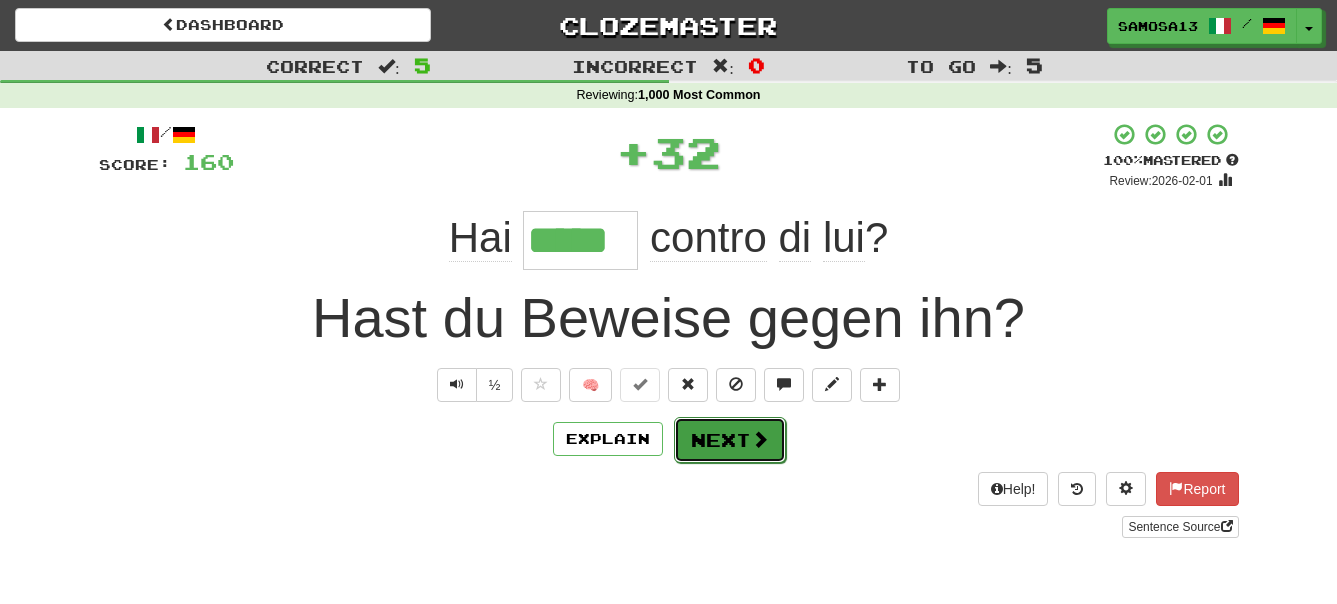 click at bounding box center (760, 439) 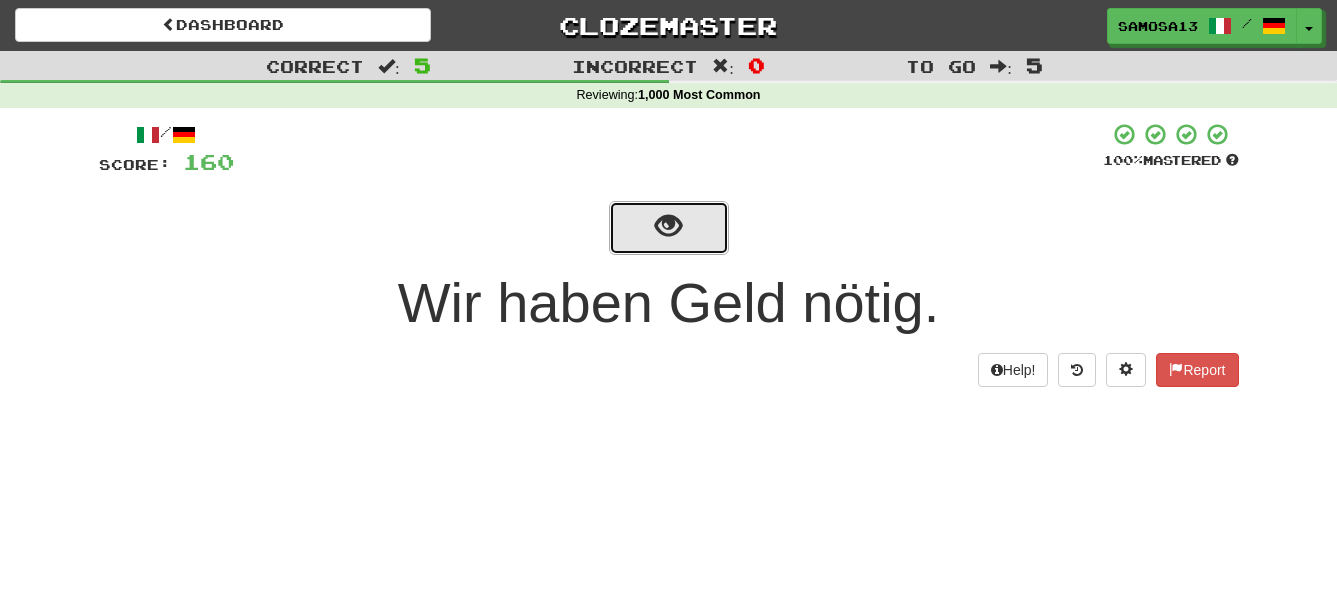 click at bounding box center (668, 226) 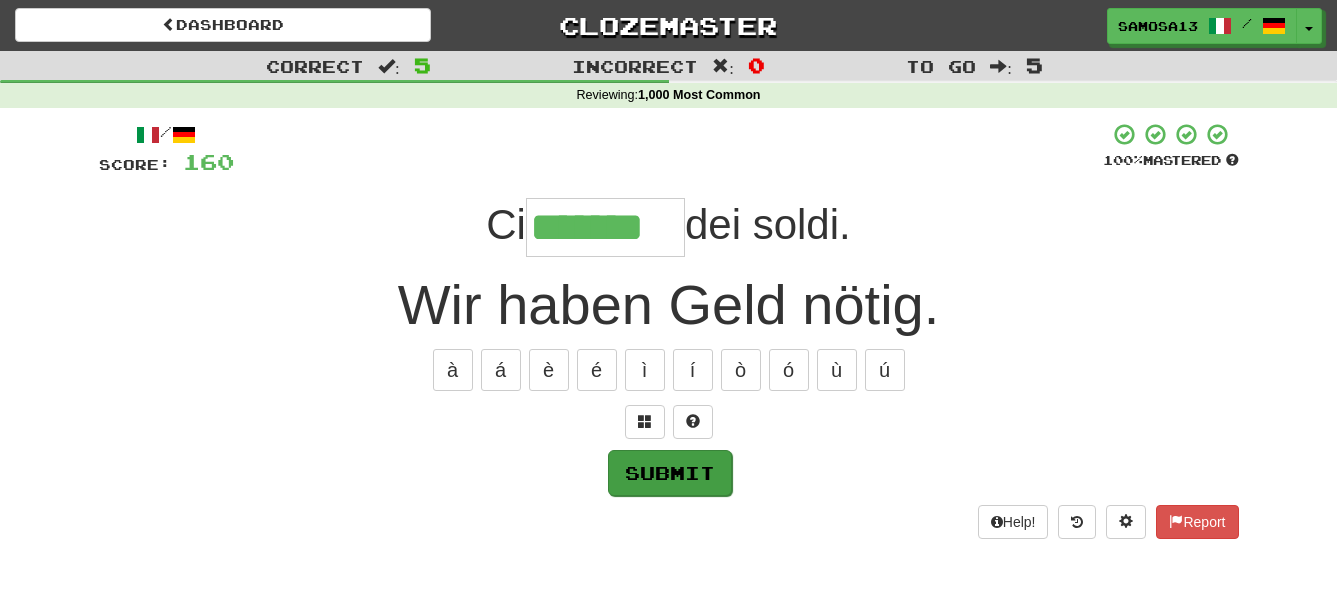 type on "*******" 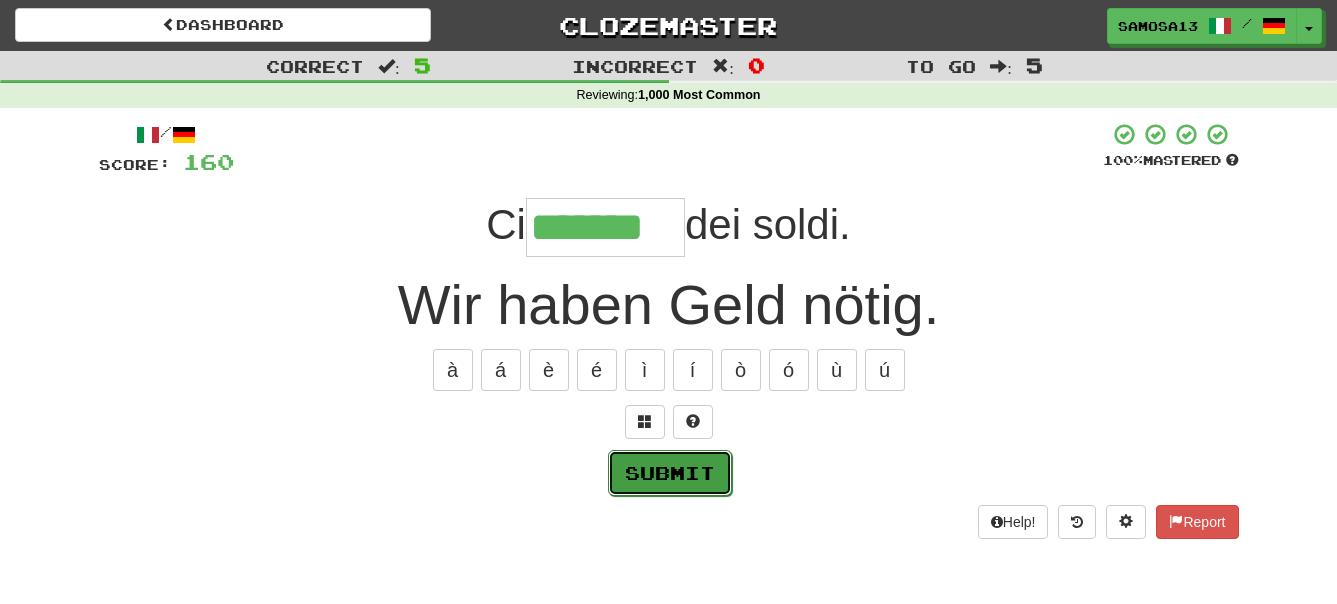 click on "Submit" at bounding box center (670, 473) 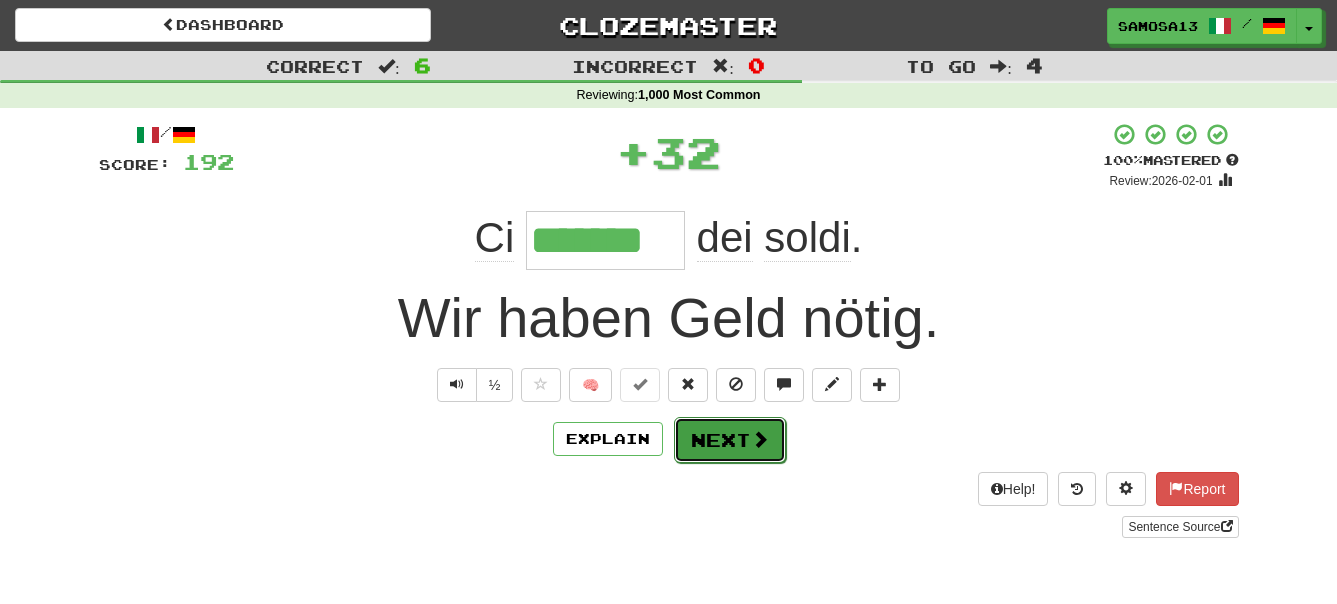 click at bounding box center [760, 439] 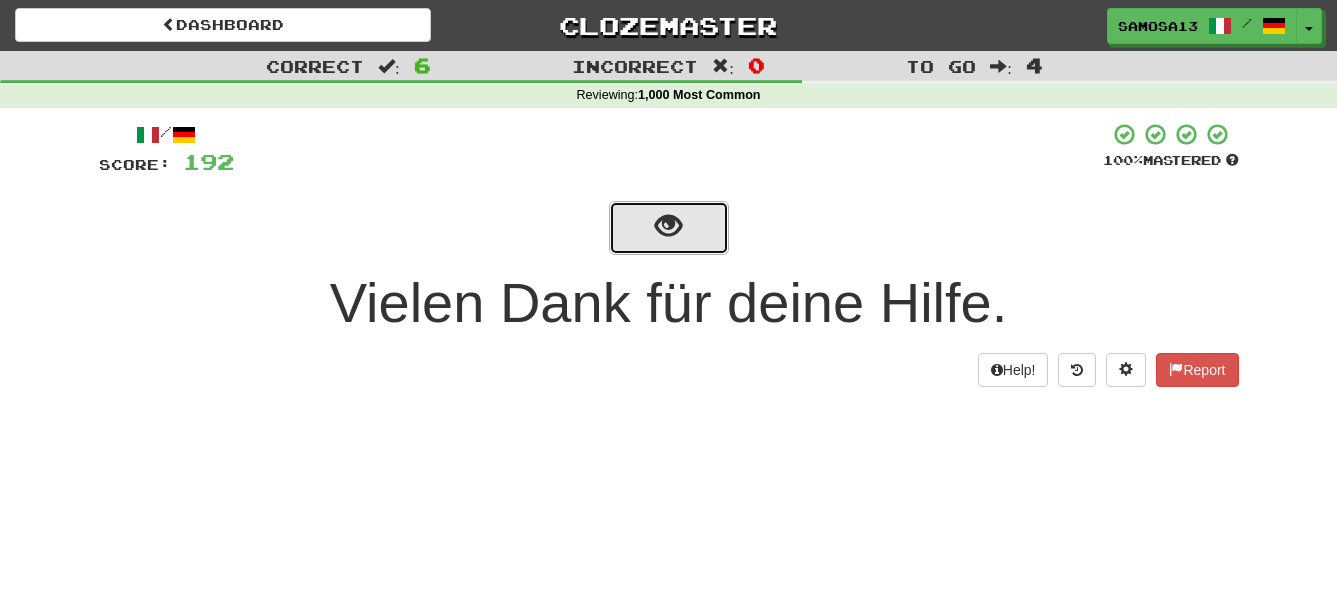 click at bounding box center [668, 226] 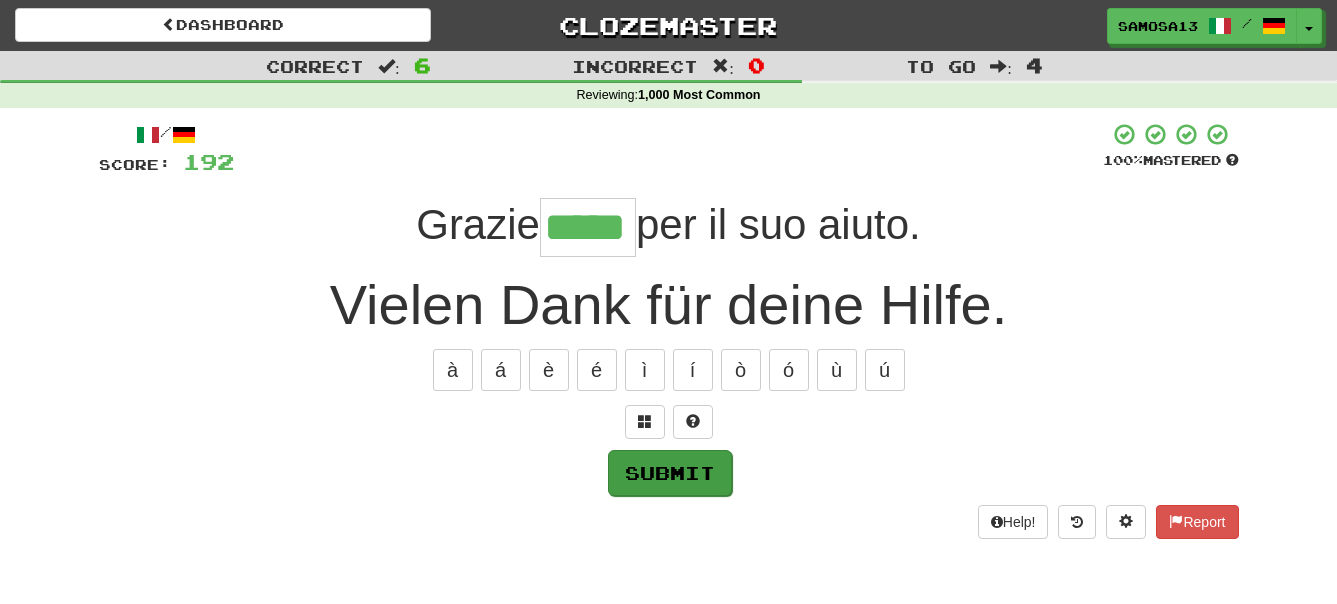 type on "*****" 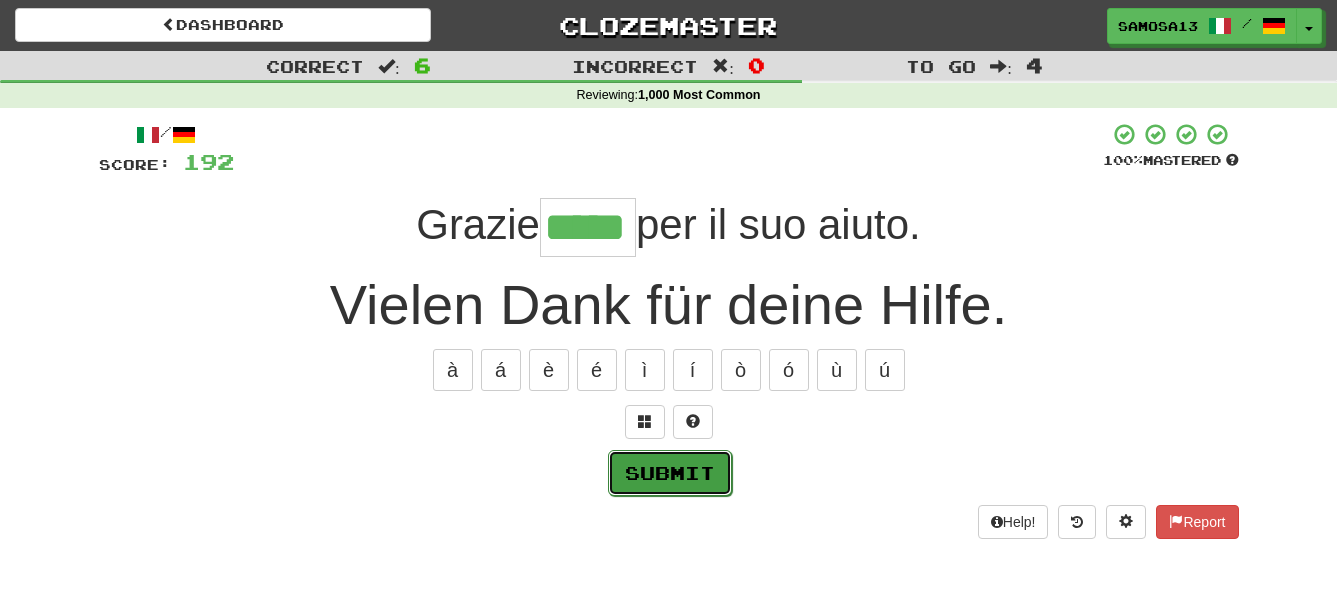 click on "Submit" at bounding box center [670, 473] 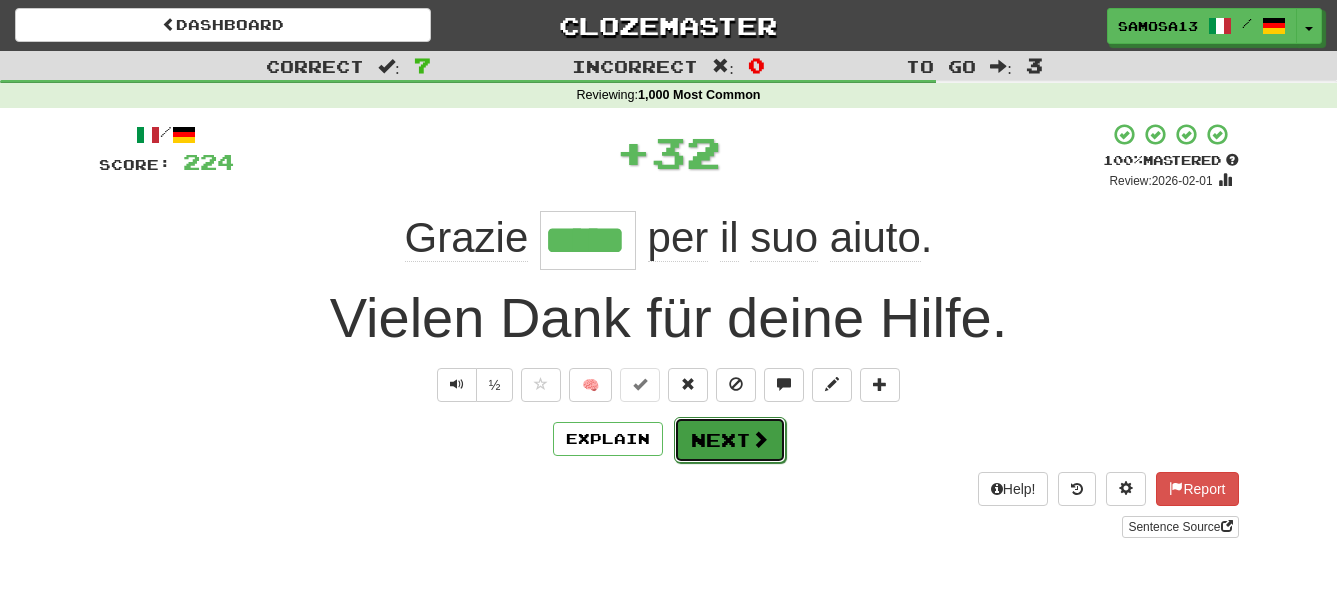 click on "Next" at bounding box center [730, 440] 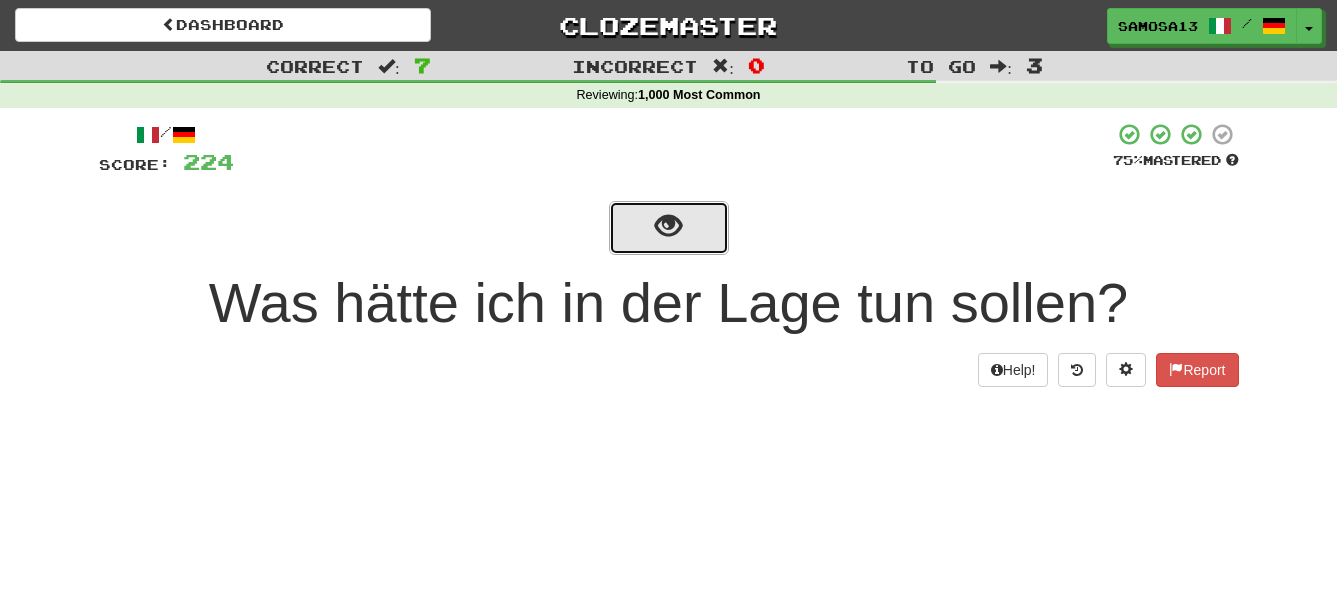 click at bounding box center (668, 226) 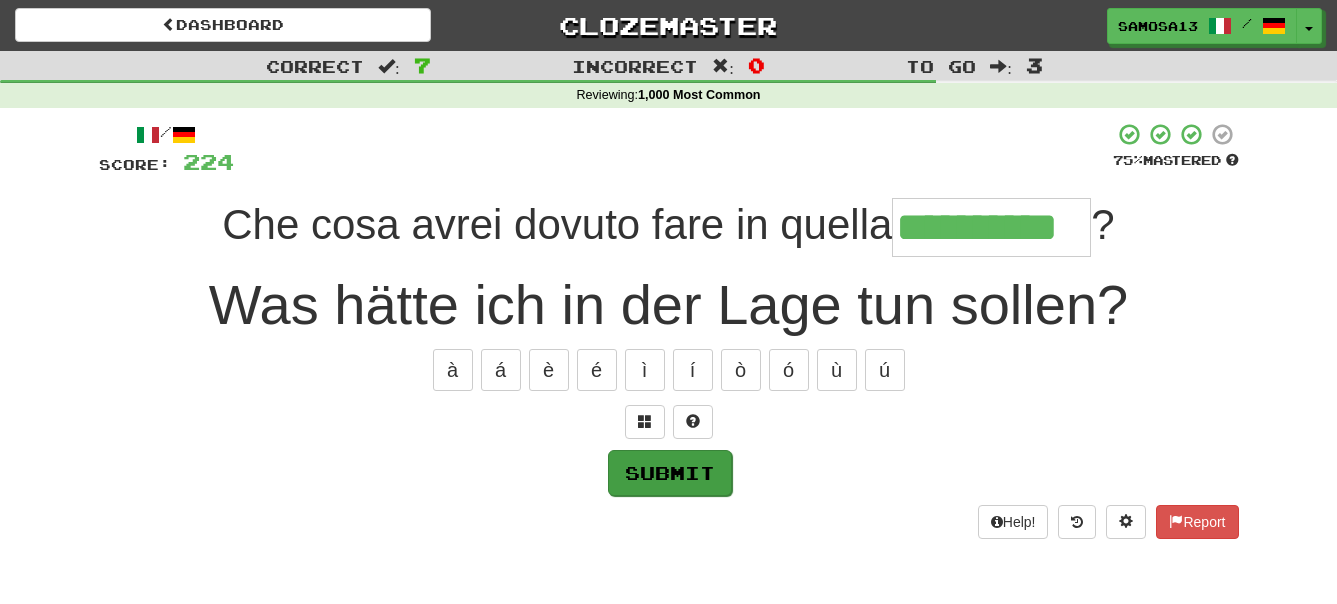 type on "**********" 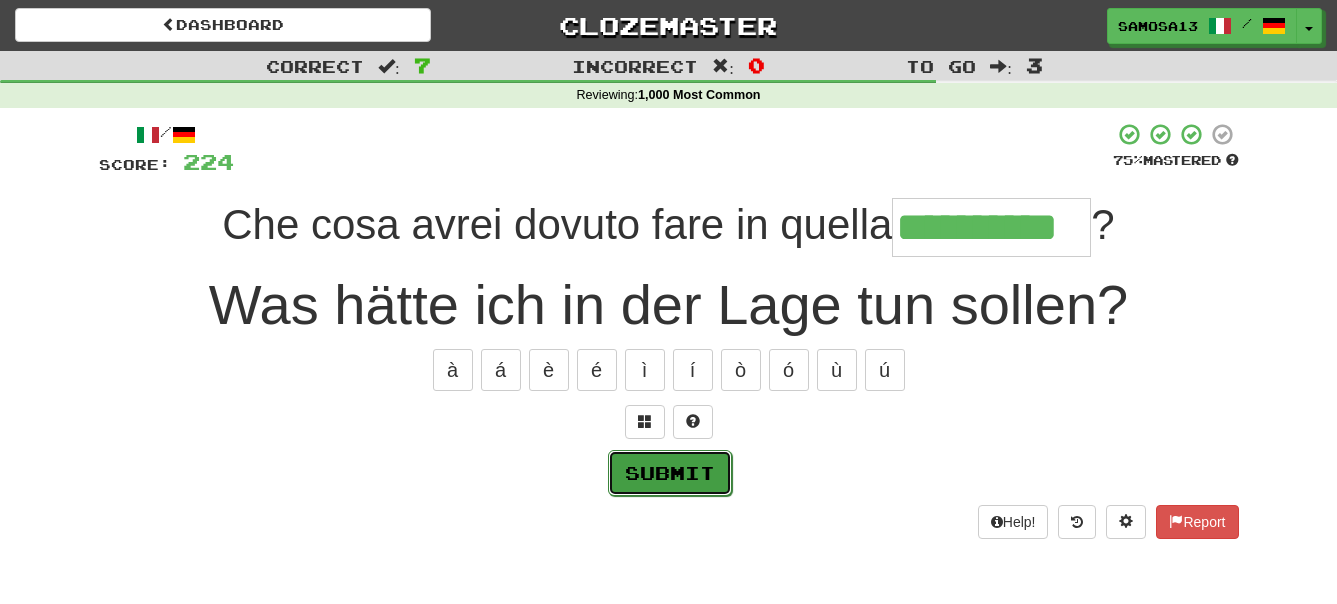 click on "Submit" at bounding box center (670, 473) 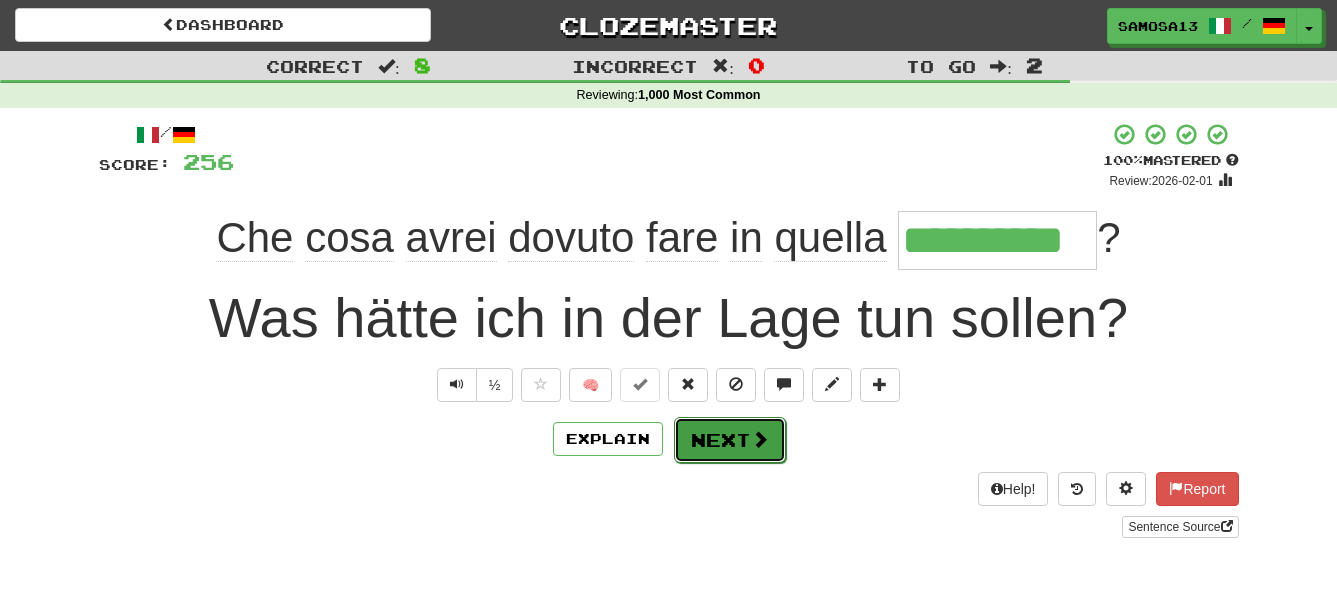 click at bounding box center (760, 439) 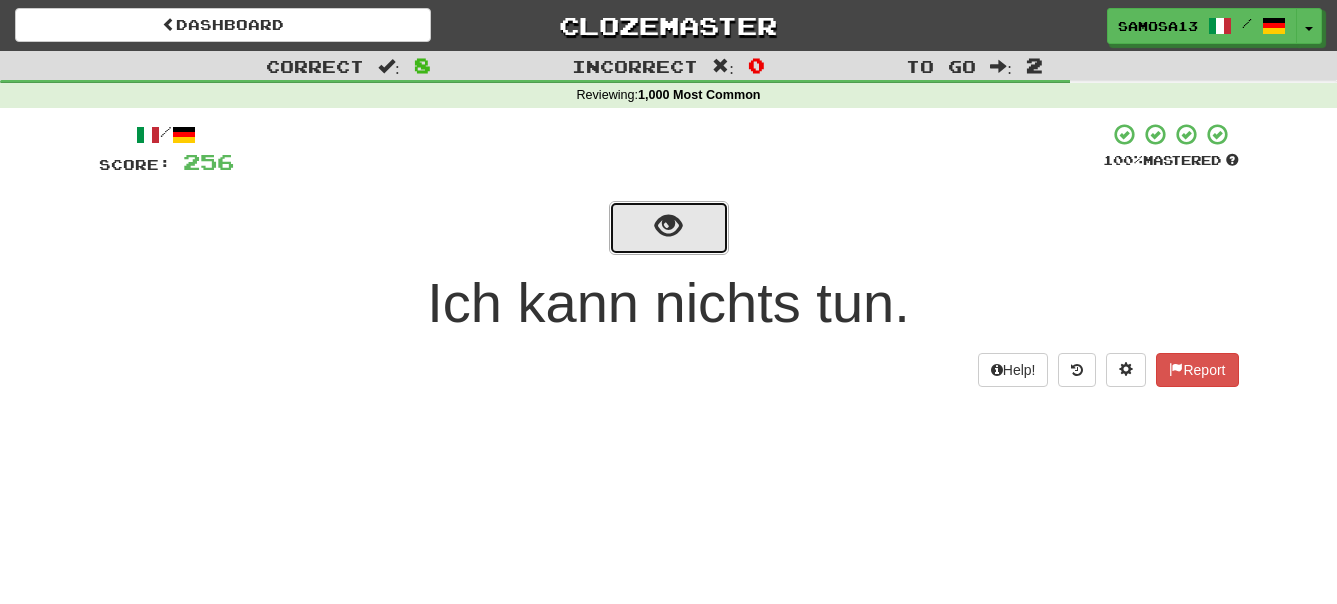 click at bounding box center (668, 226) 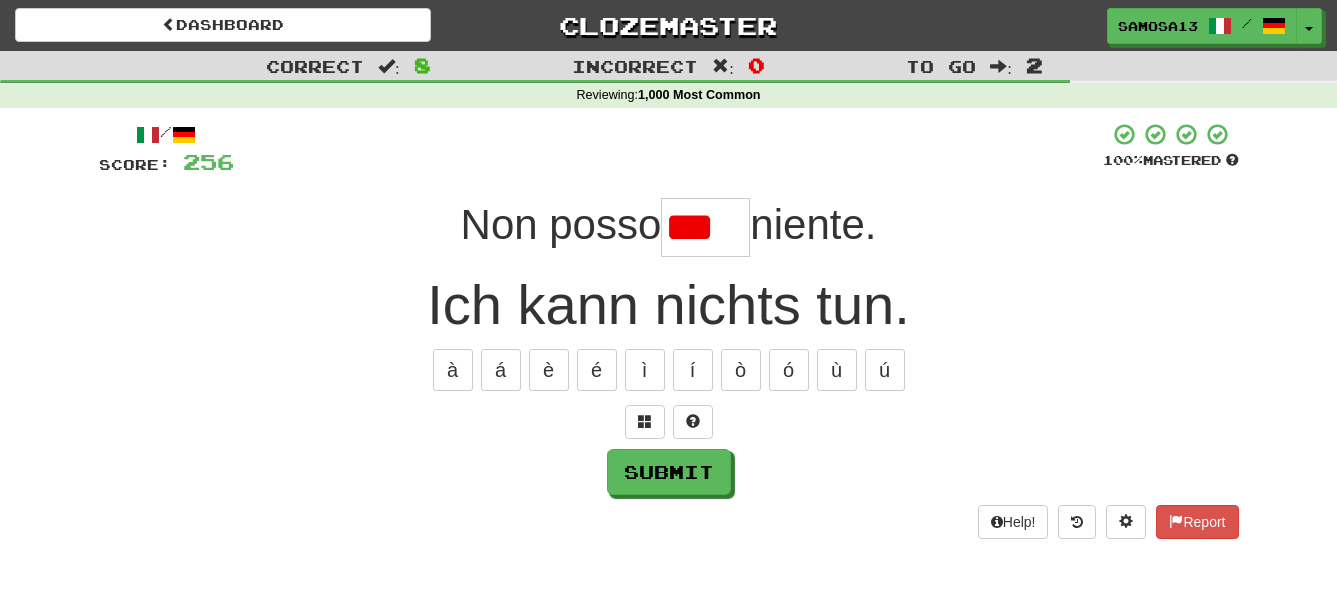 scroll, scrollTop: 0, scrollLeft: 0, axis: both 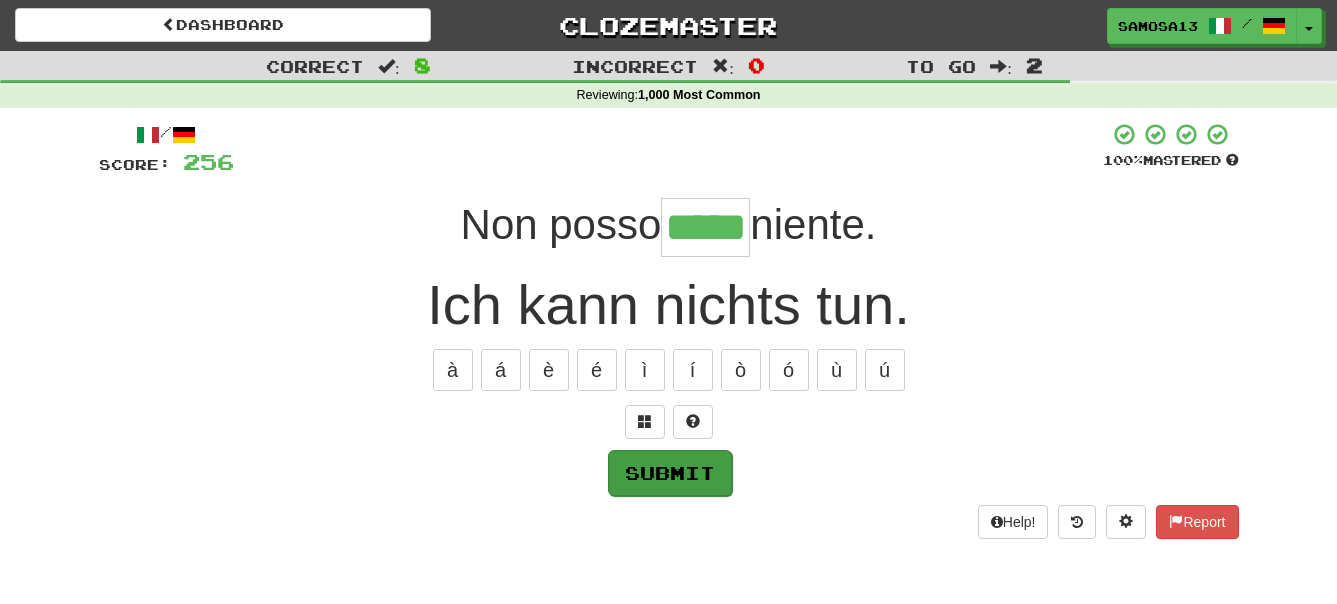 type on "*****" 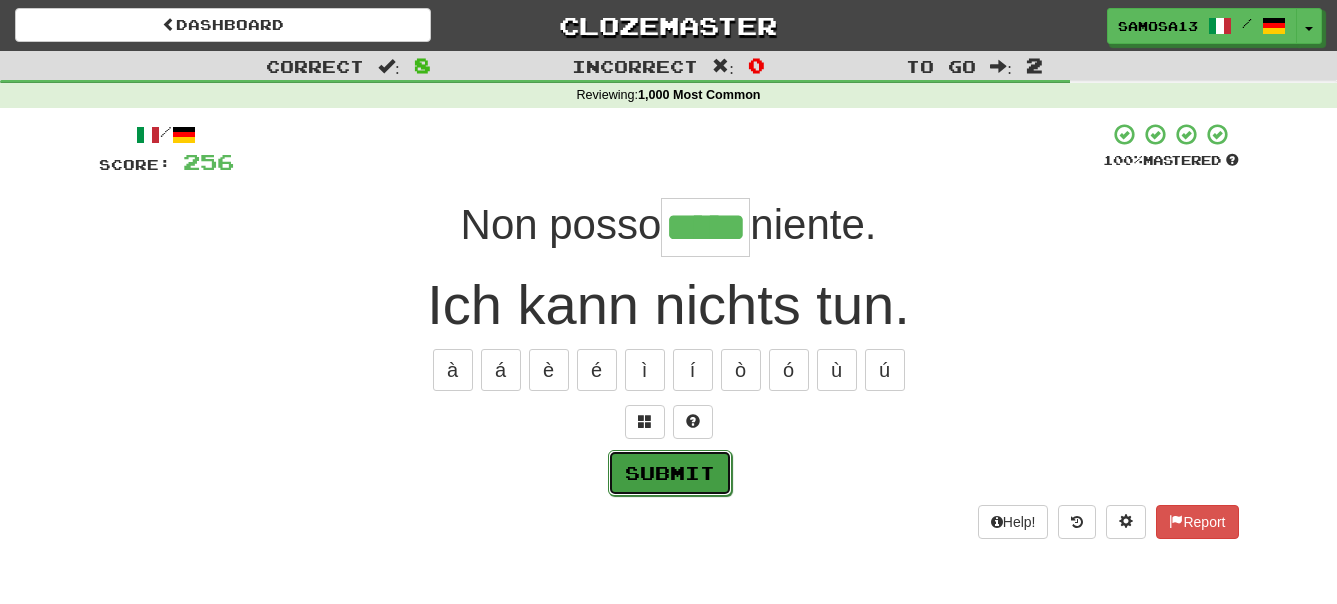 click on "Submit" at bounding box center (670, 473) 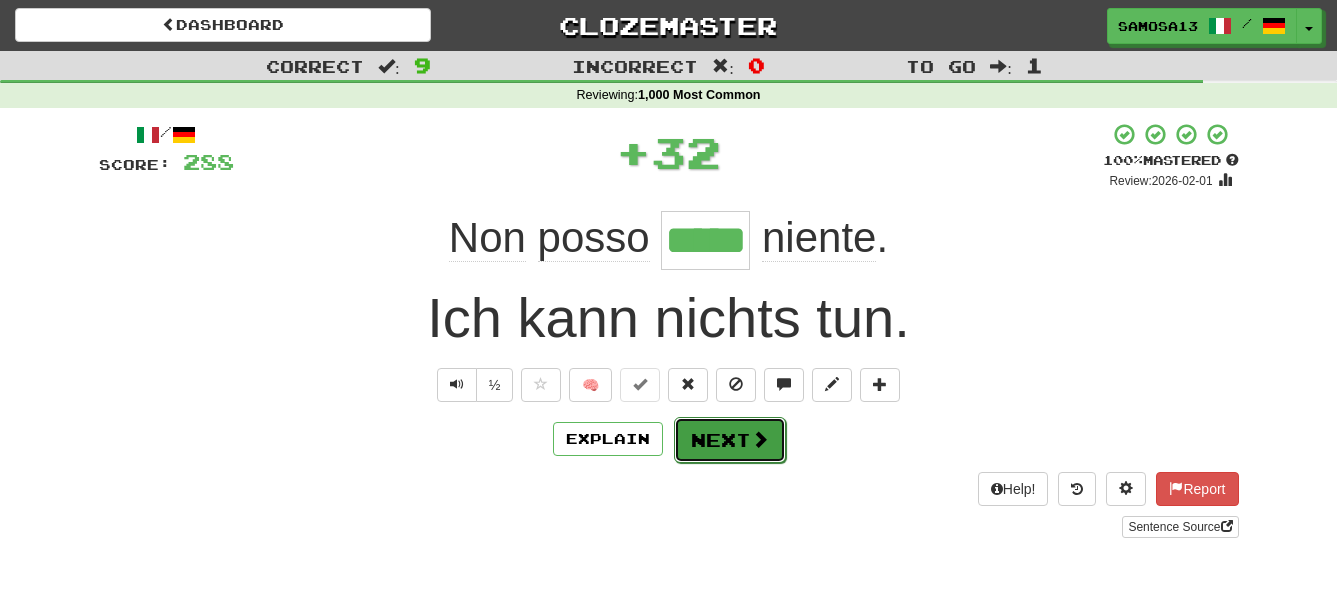 click on "Next" at bounding box center (730, 440) 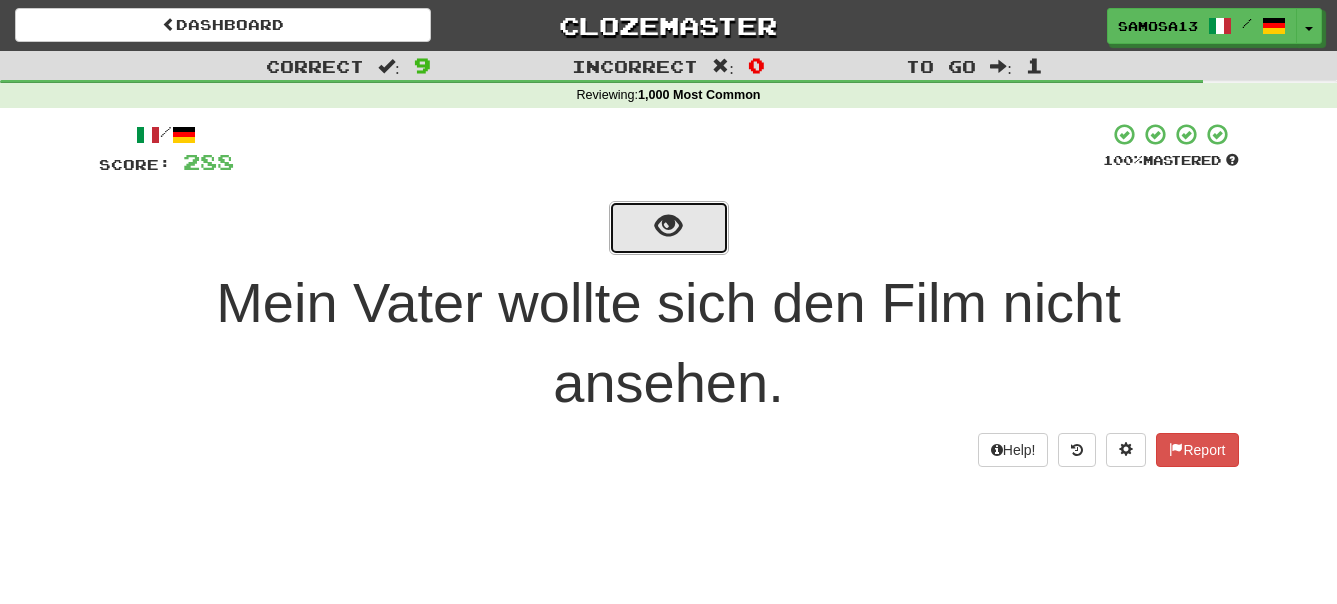 click at bounding box center [669, 228] 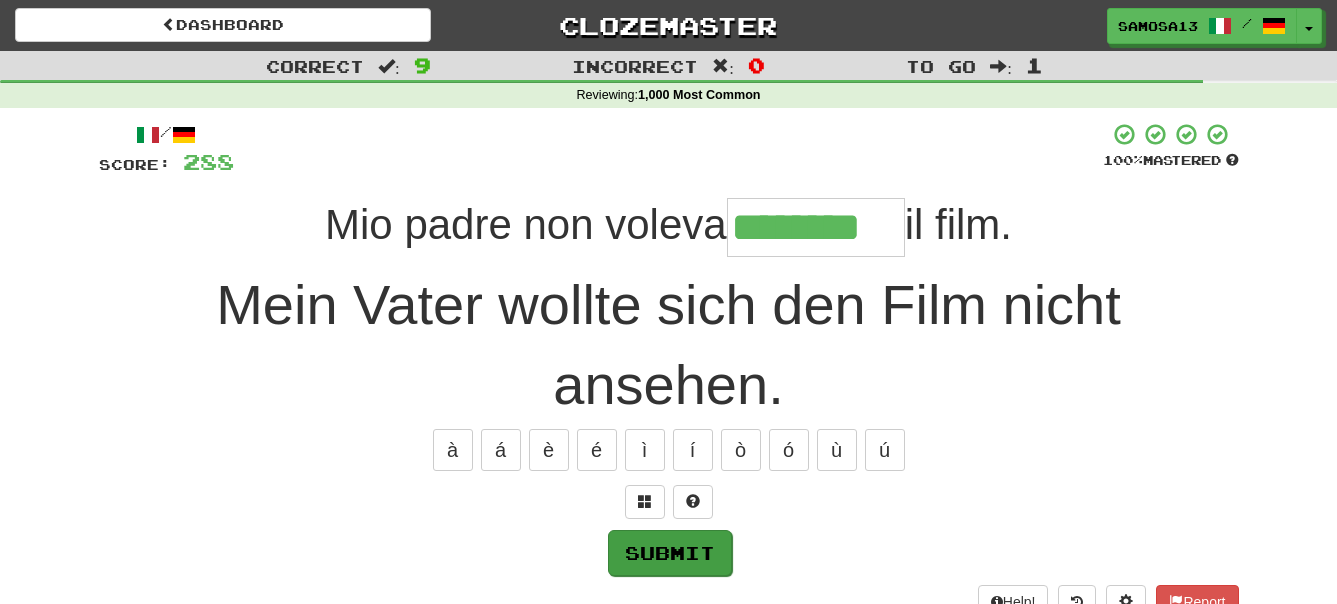 type on "********" 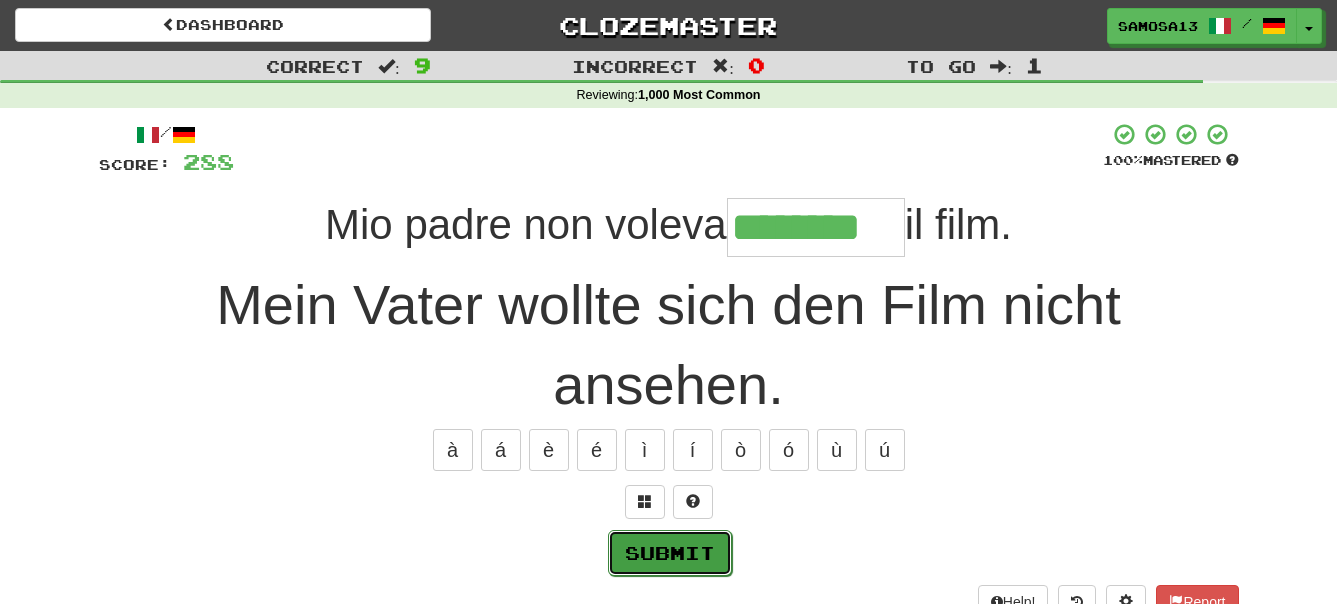 click on "Submit" at bounding box center [670, 553] 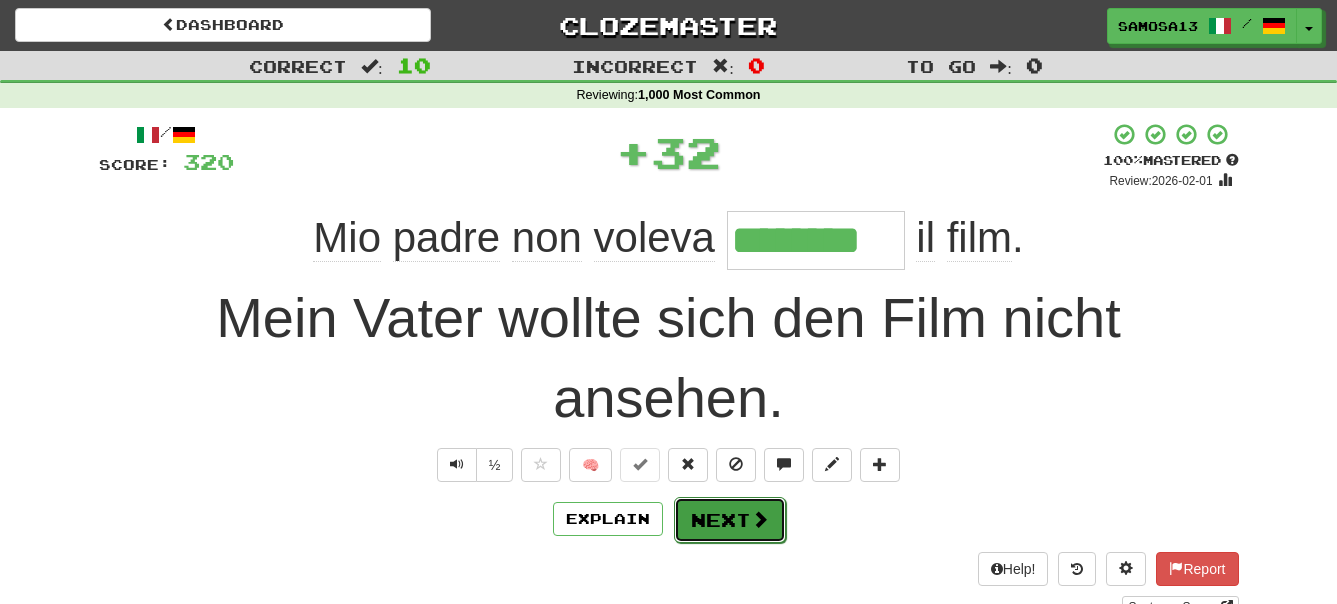 click at bounding box center [760, 519] 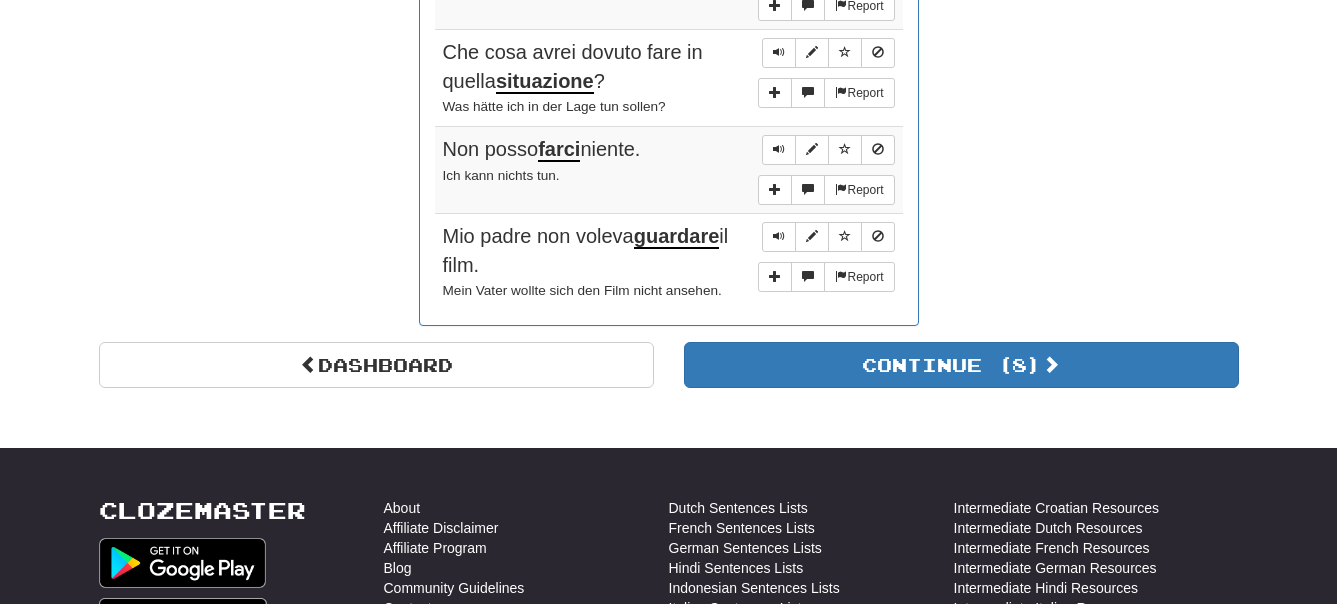 scroll, scrollTop: 1938, scrollLeft: 0, axis: vertical 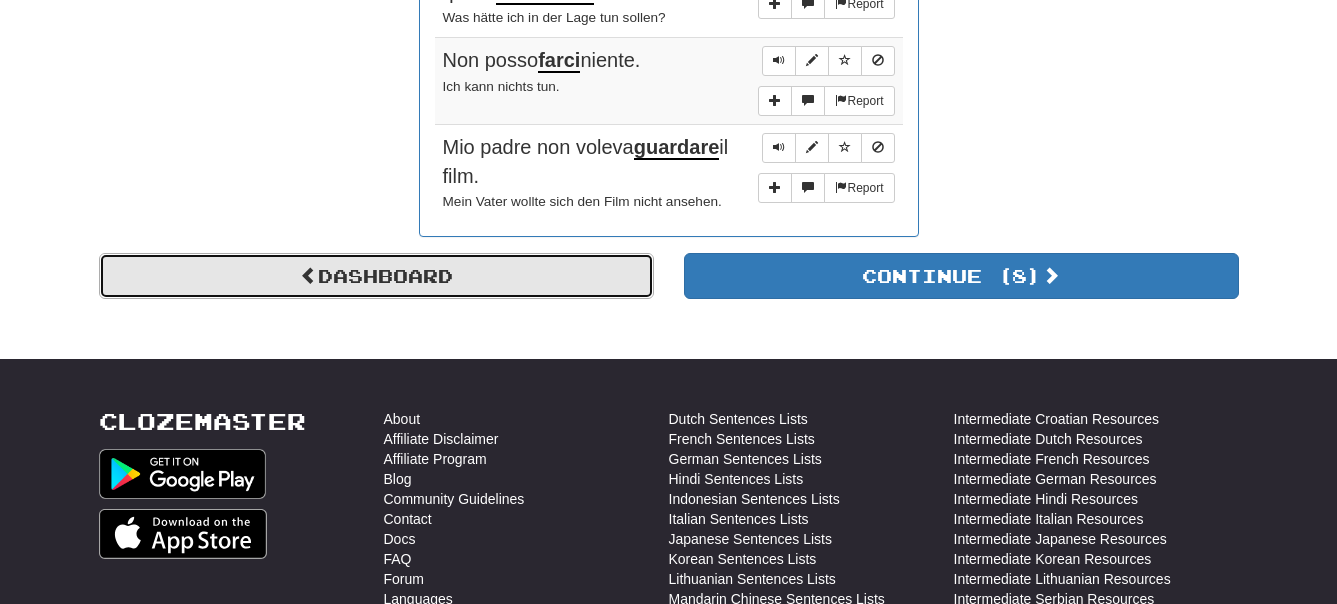 click on "Dashboard" at bounding box center [376, 276] 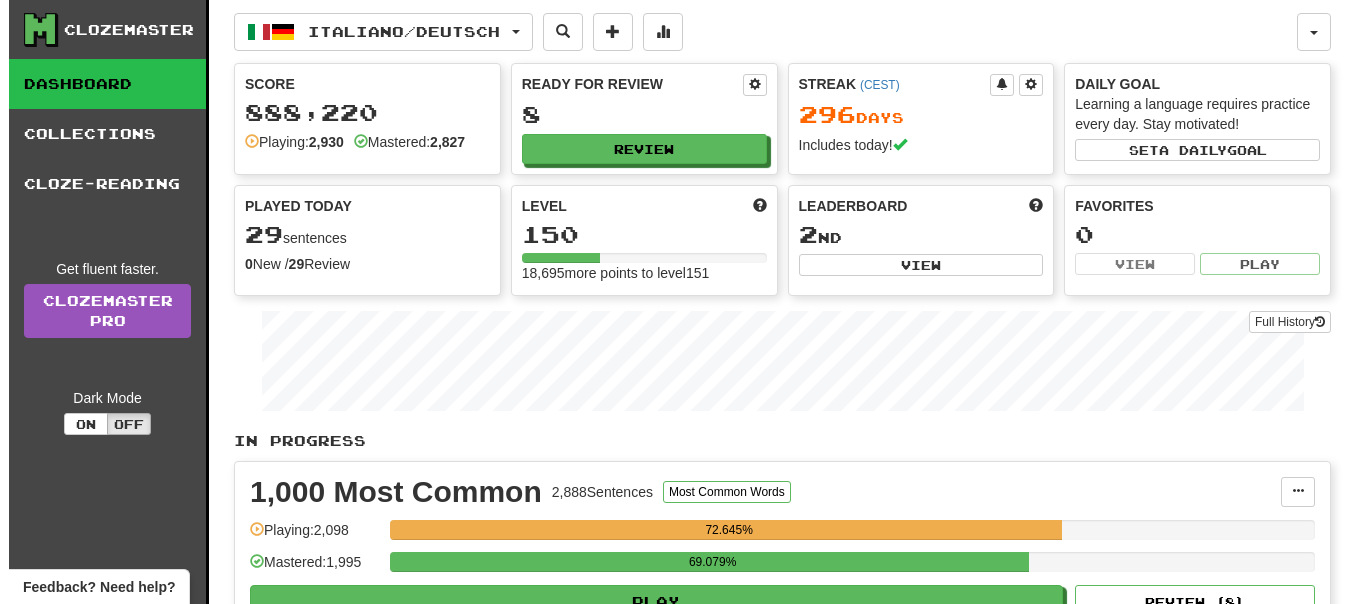 scroll, scrollTop: 0, scrollLeft: 0, axis: both 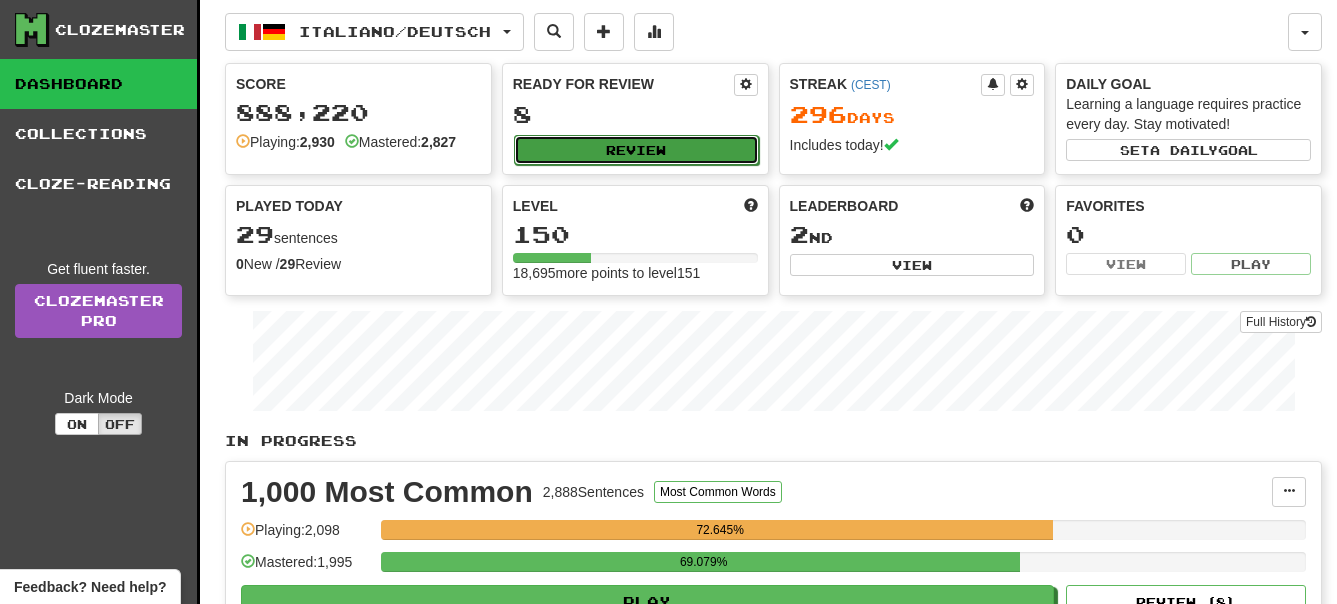 click on "Review" at bounding box center [636, 150] 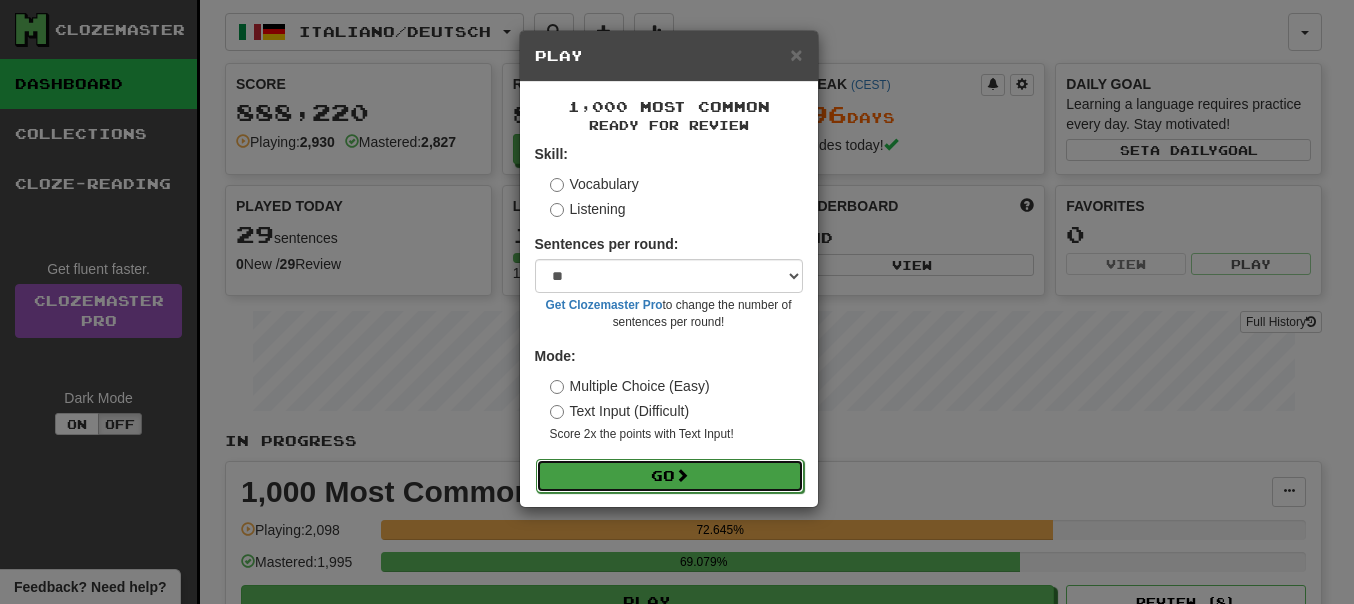 click at bounding box center [682, 475] 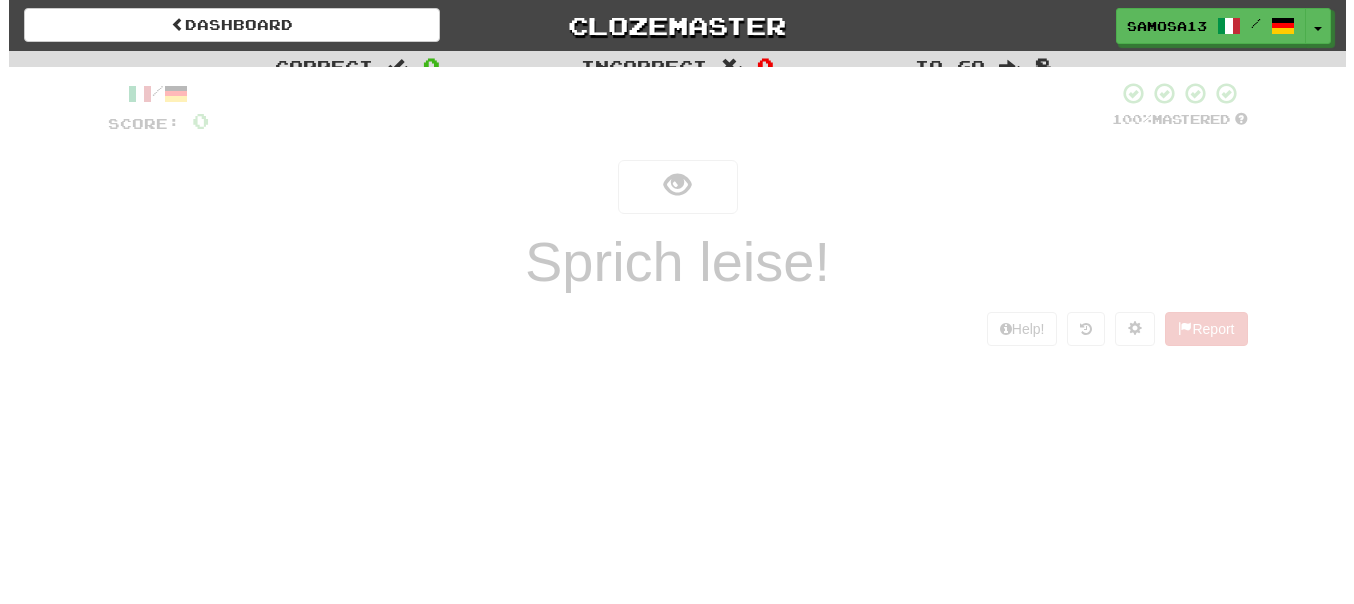 scroll, scrollTop: 0, scrollLeft: 0, axis: both 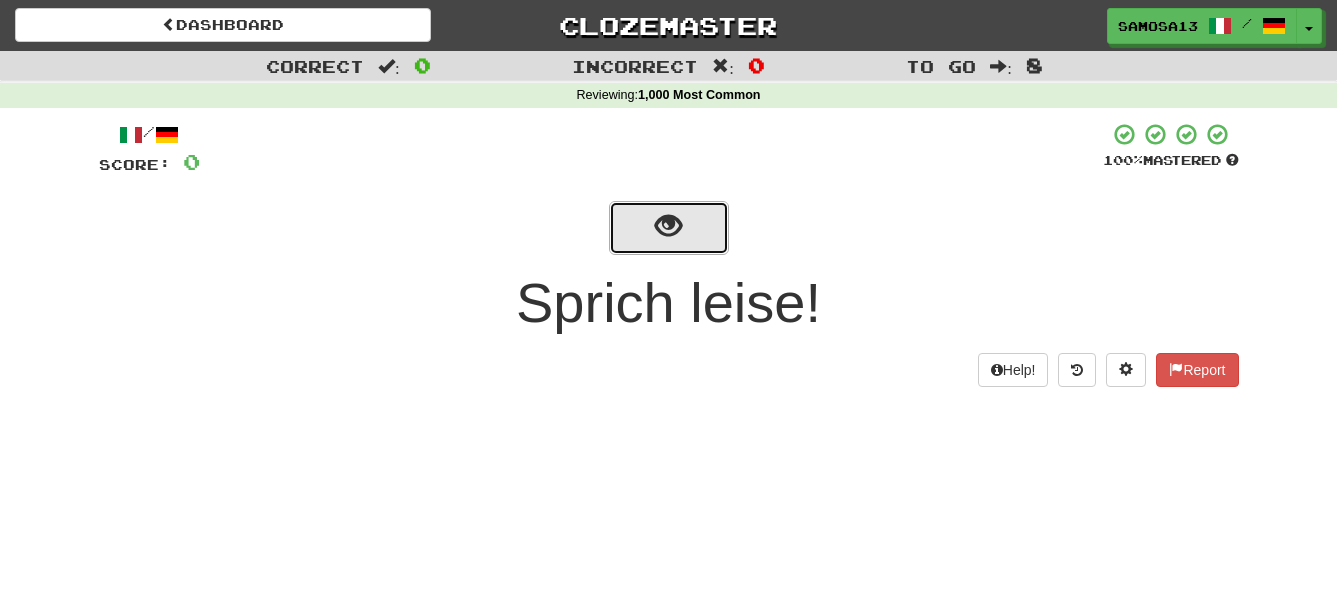click at bounding box center (668, 226) 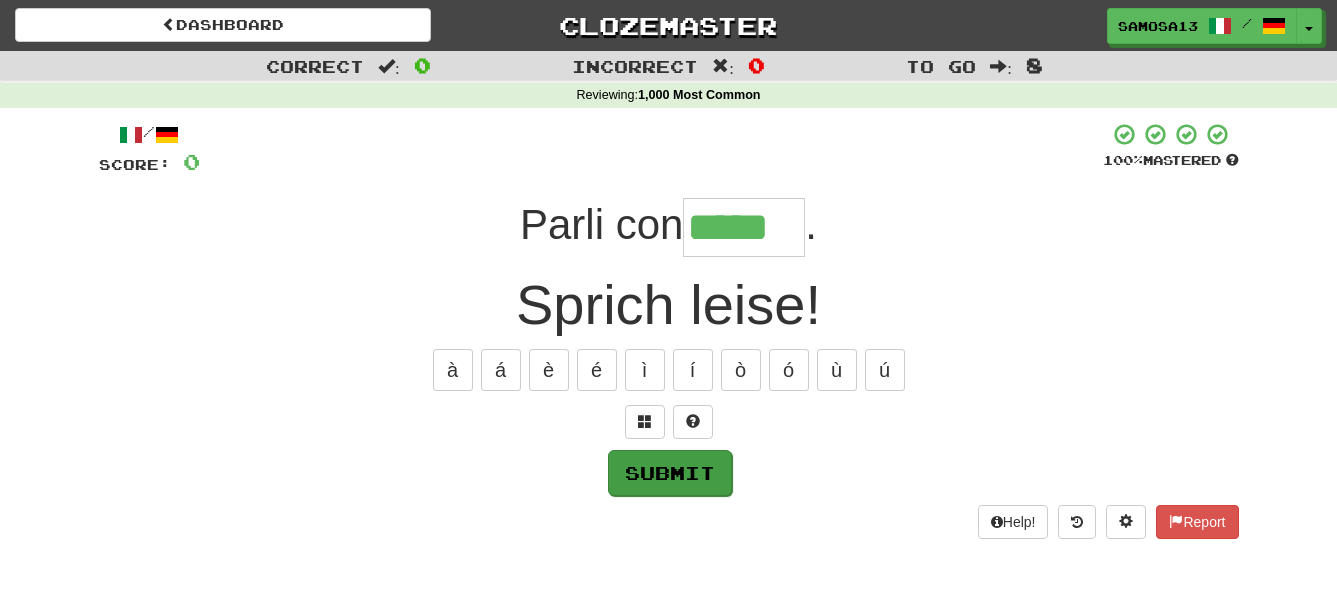 type on "*****" 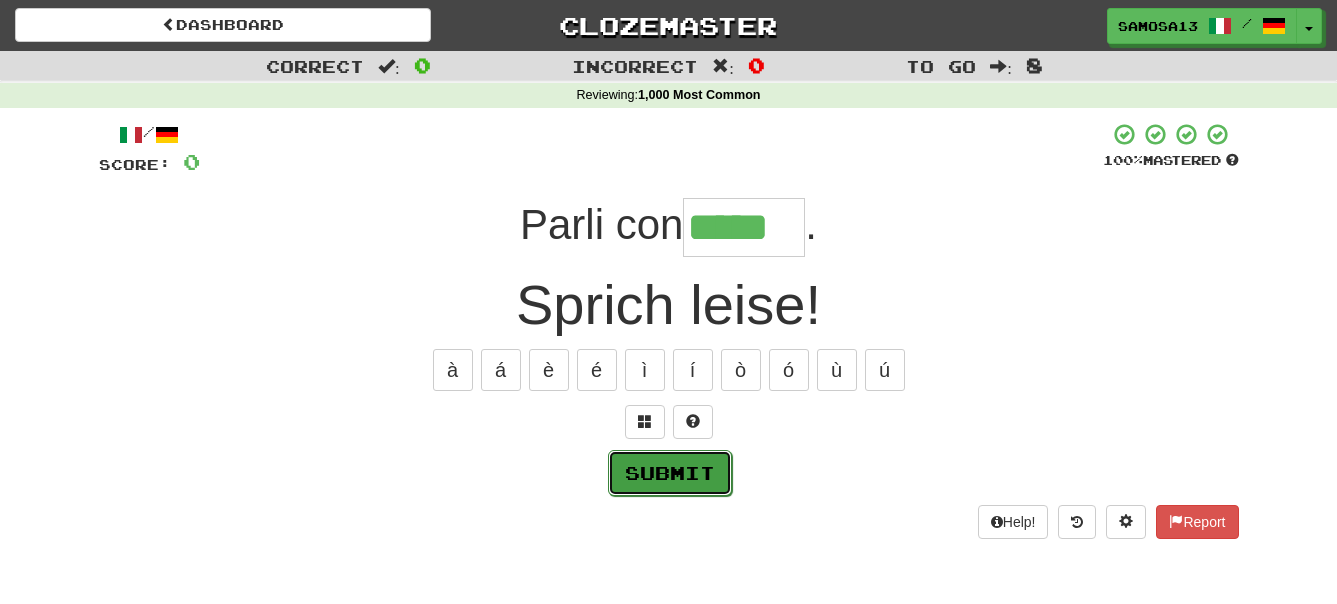 click on "Submit" at bounding box center (670, 473) 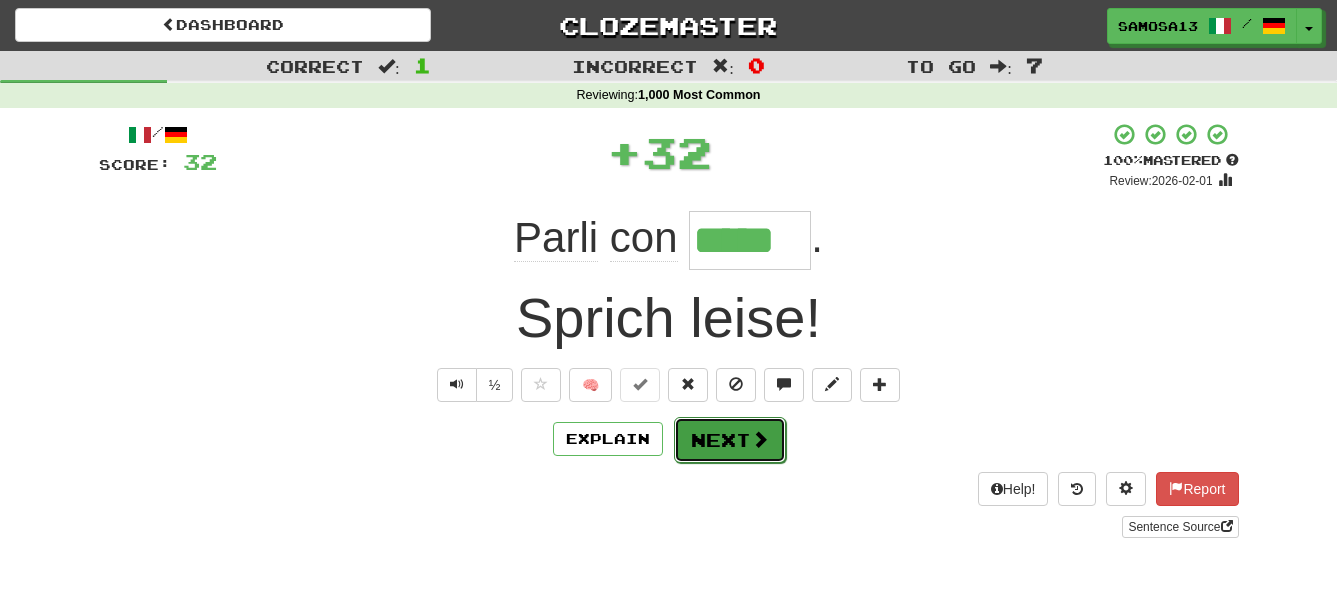 click on "Next" at bounding box center [730, 440] 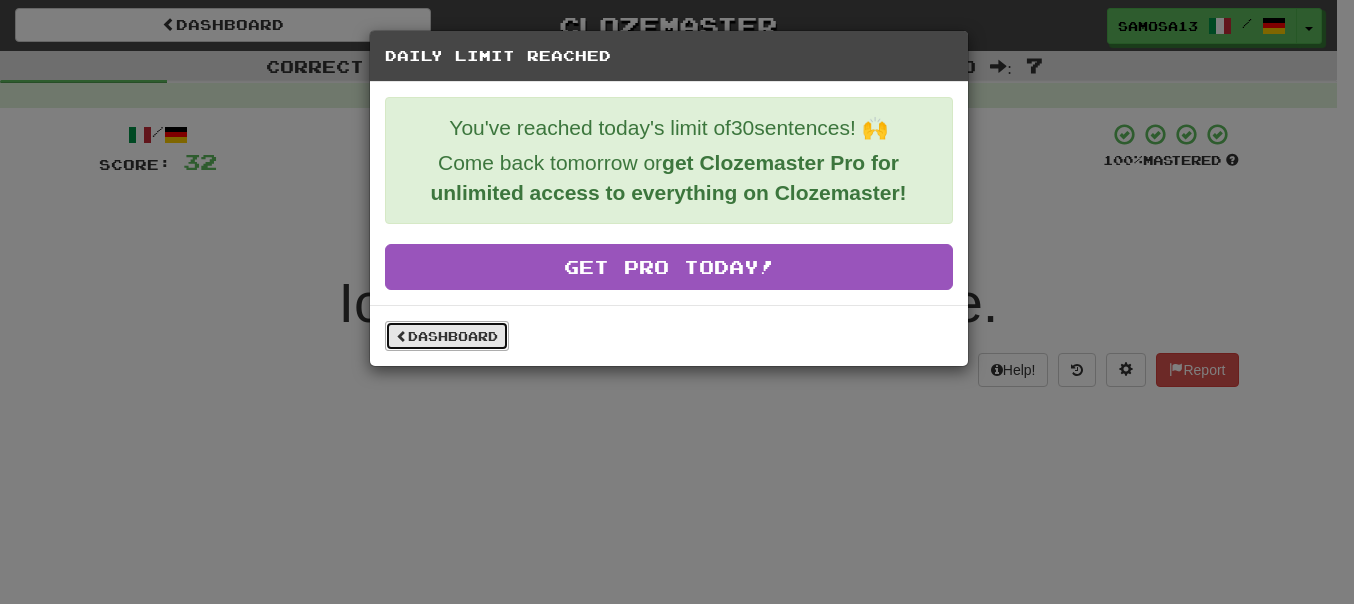 click on "Dashboard" at bounding box center (447, 336) 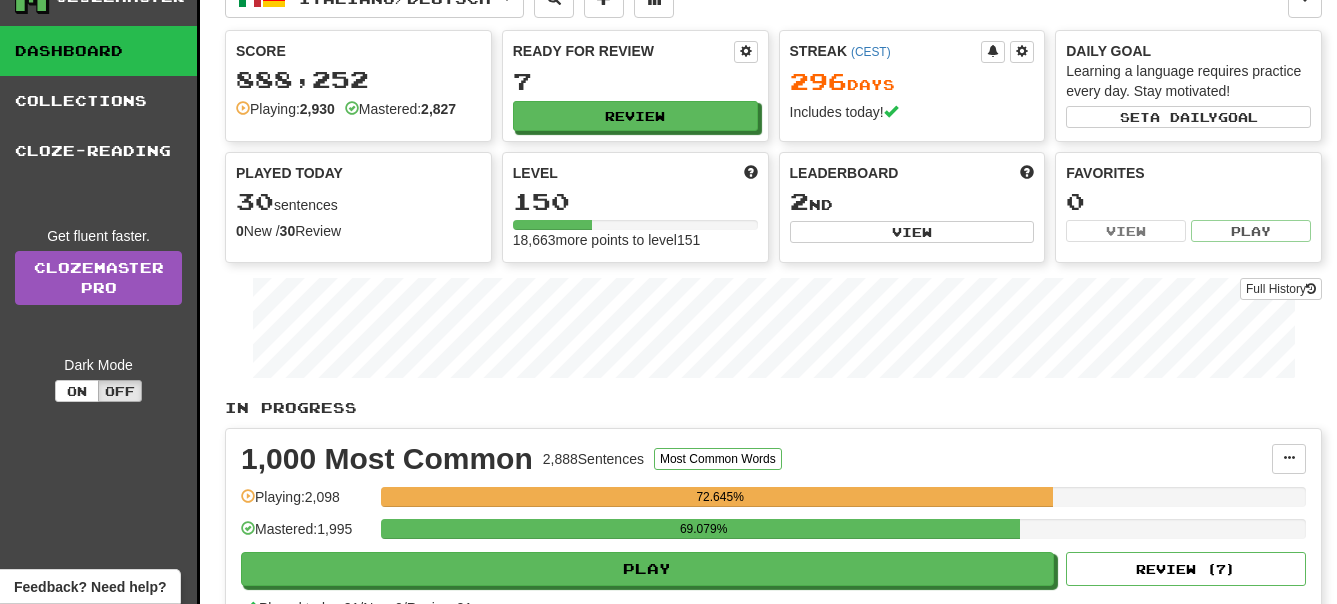 scroll, scrollTop: 0, scrollLeft: 0, axis: both 